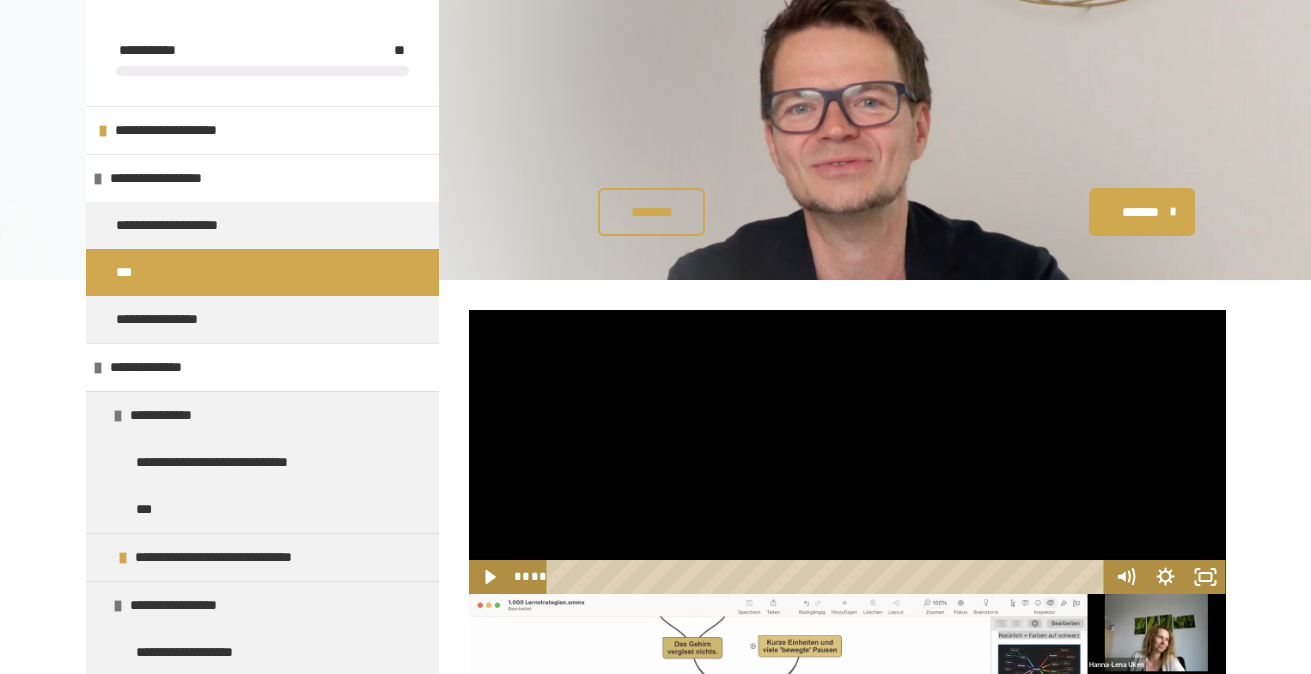 scroll, scrollTop: 300, scrollLeft: 0, axis: vertical 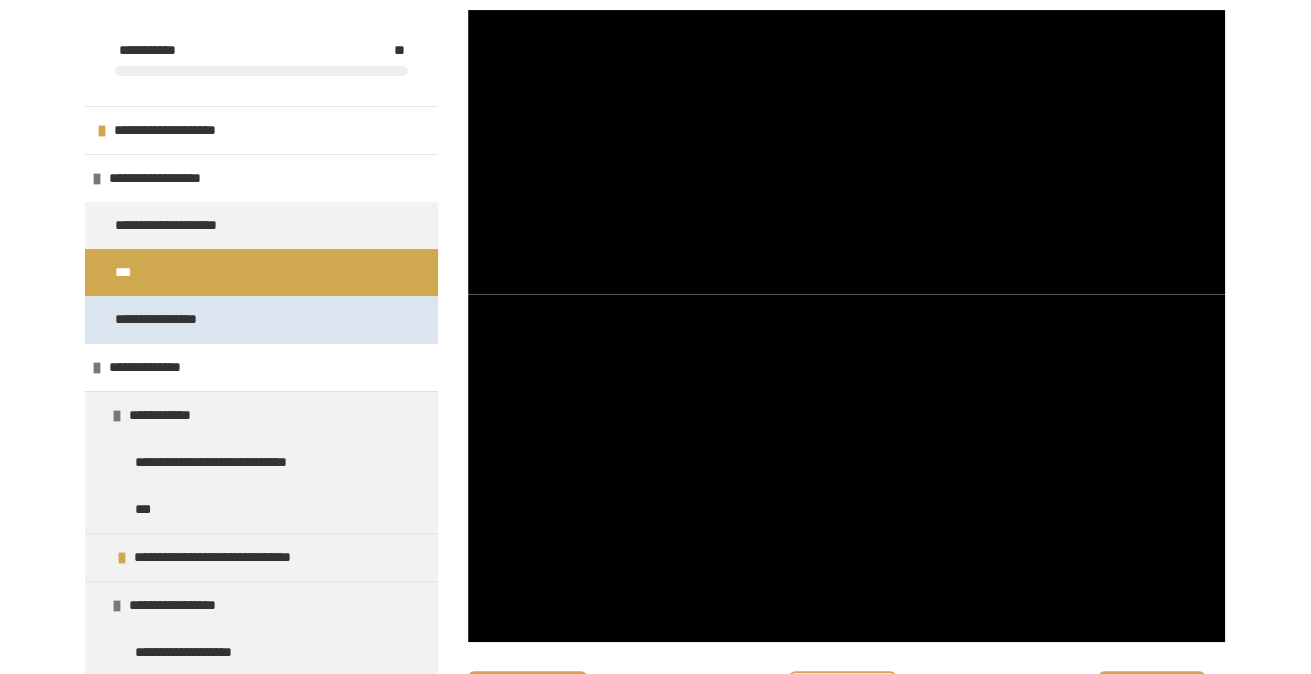click on "**********" at bounding box center [165, 319] 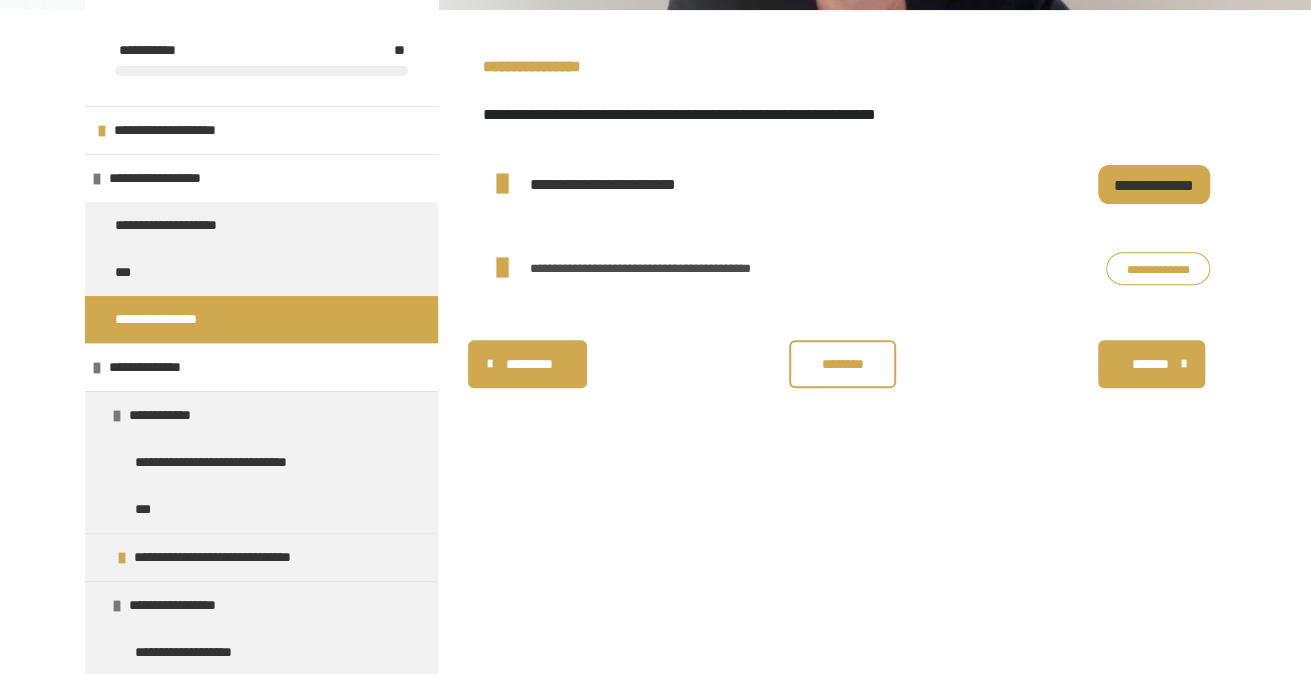 click on "**********" at bounding box center [1154, 184] 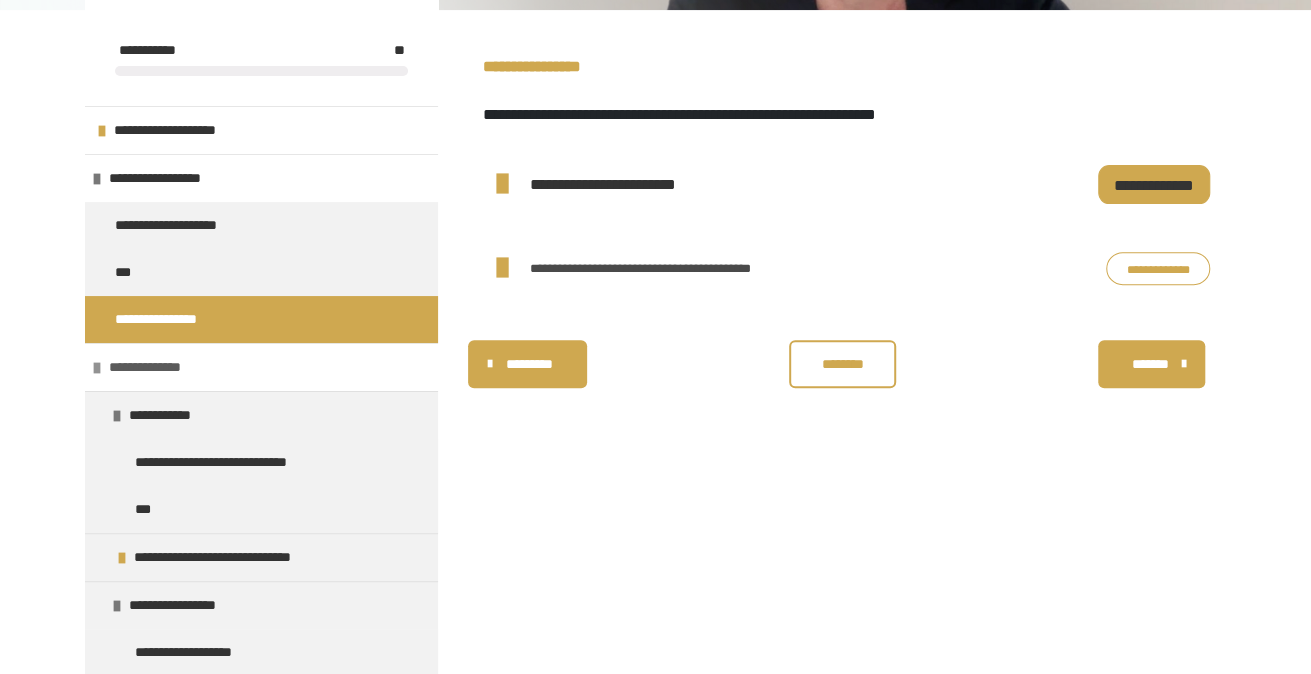 click on "**********" at bounding box center [151, 367] 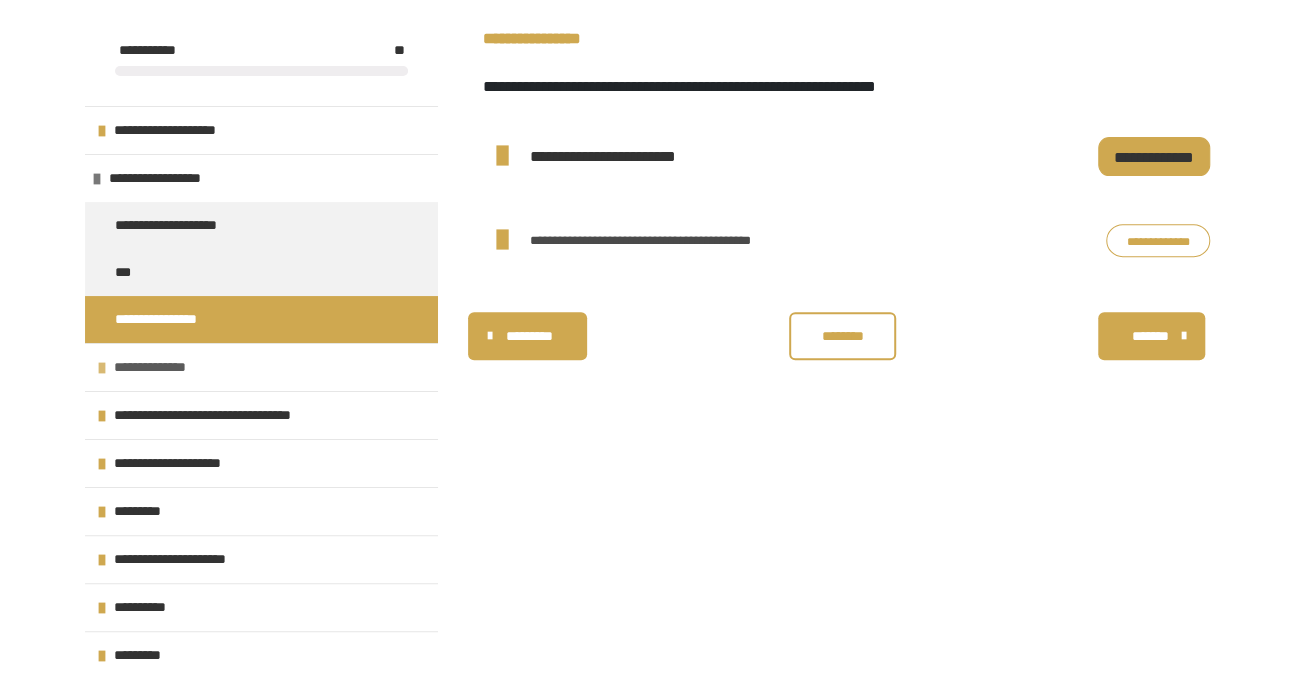 scroll, scrollTop: 340, scrollLeft: 0, axis: vertical 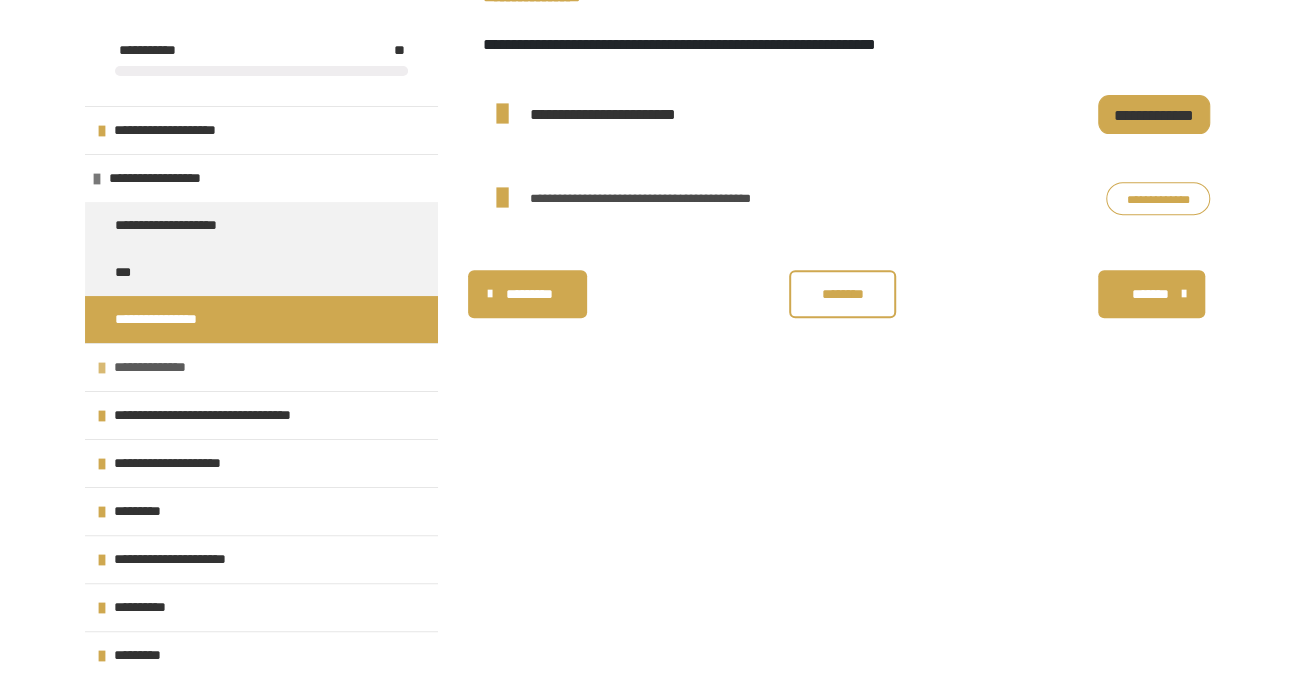 click on "**********" at bounding box center [156, 367] 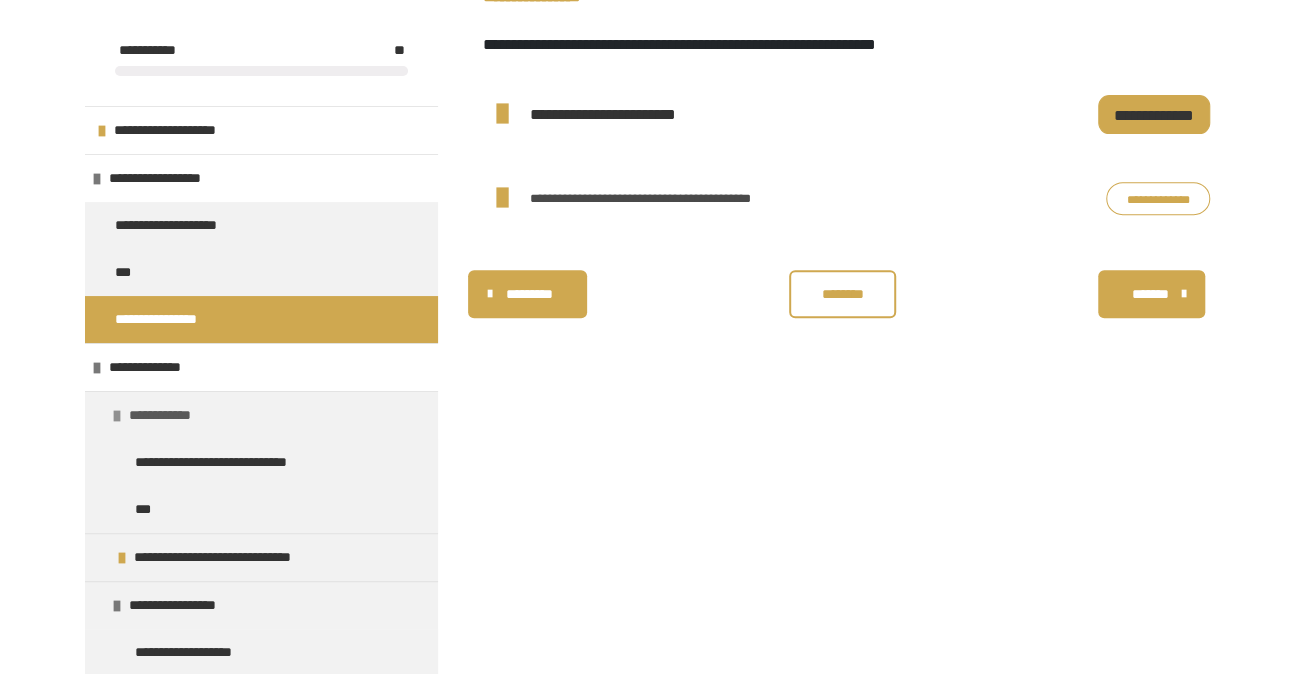 click on "**********" at bounding box center (173, 415) 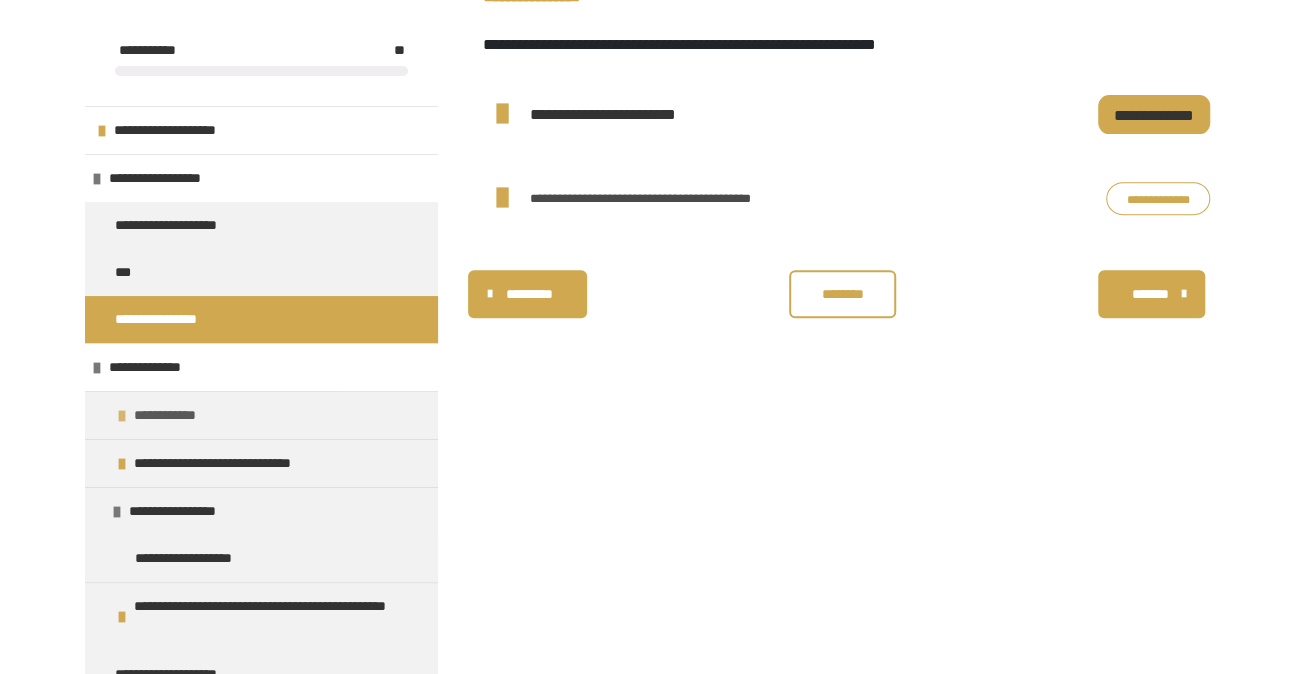 click on "**********" at bounding box center (178, 415) 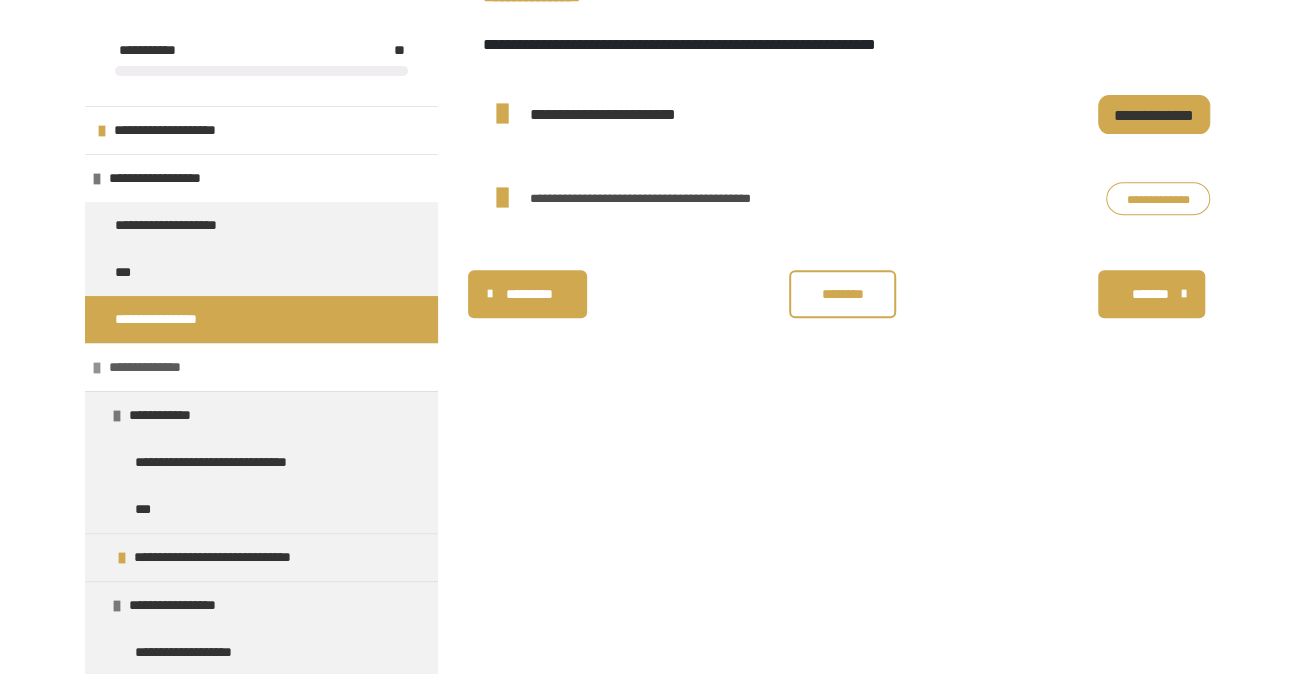 click on "**********" at bounding box center [151, 367] 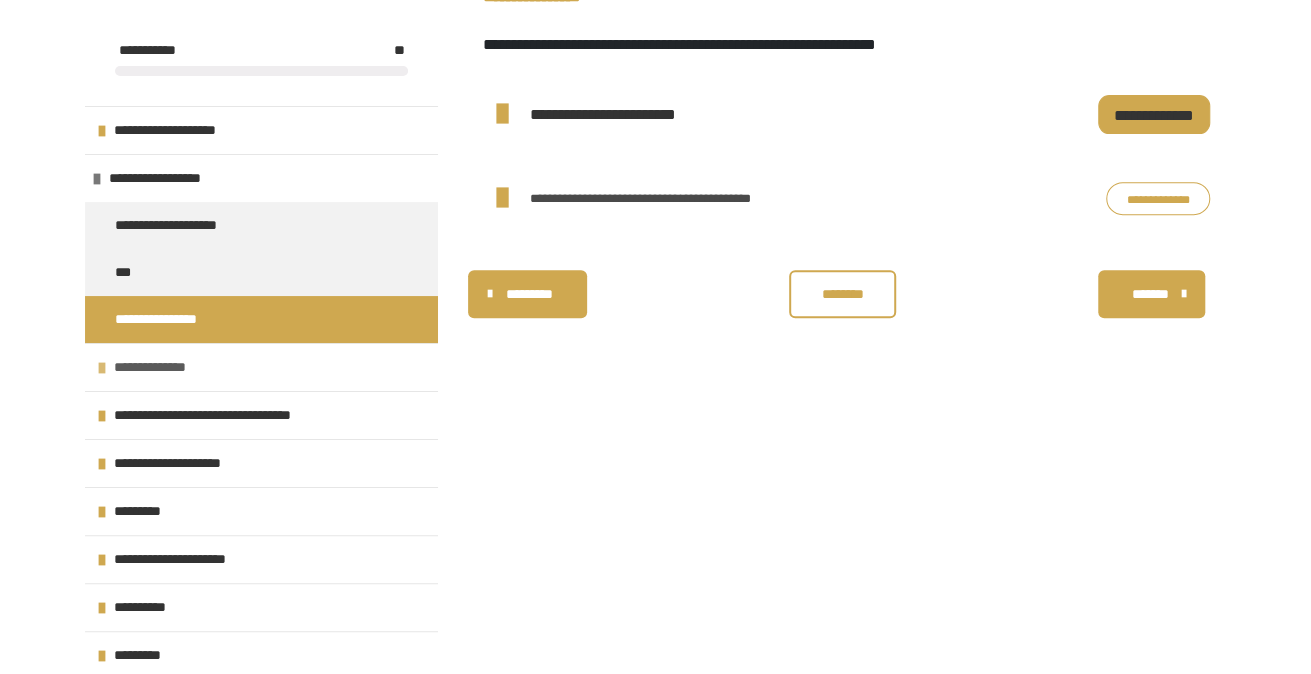 click on "**********" at bounding box center [156, 367] 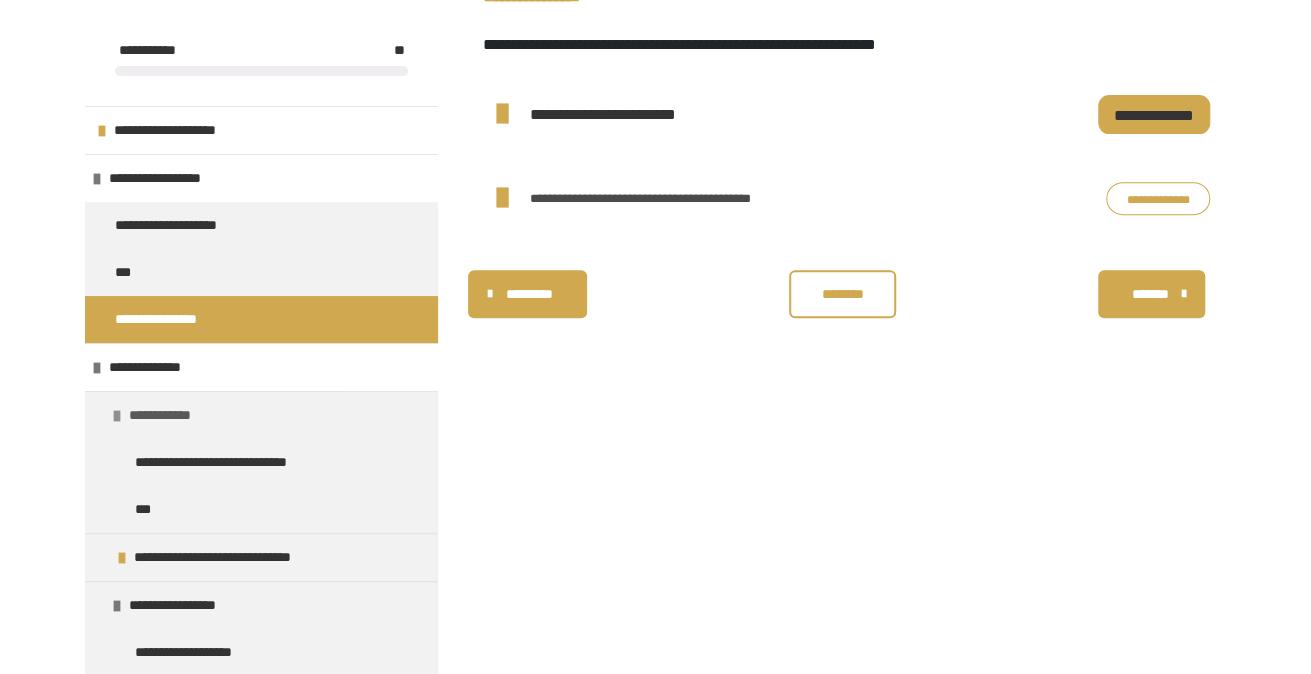click on "**********" at bounding box center [173, 415] 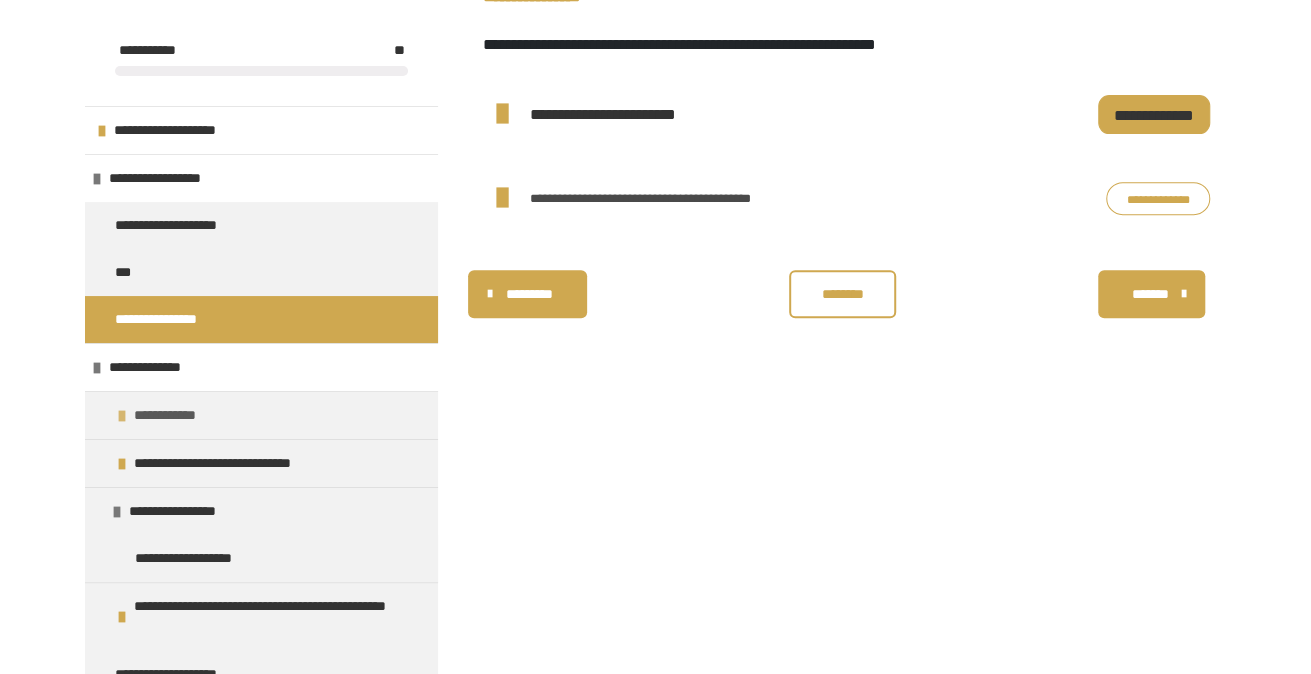 click on "**********" at bounding box center (178, 415) 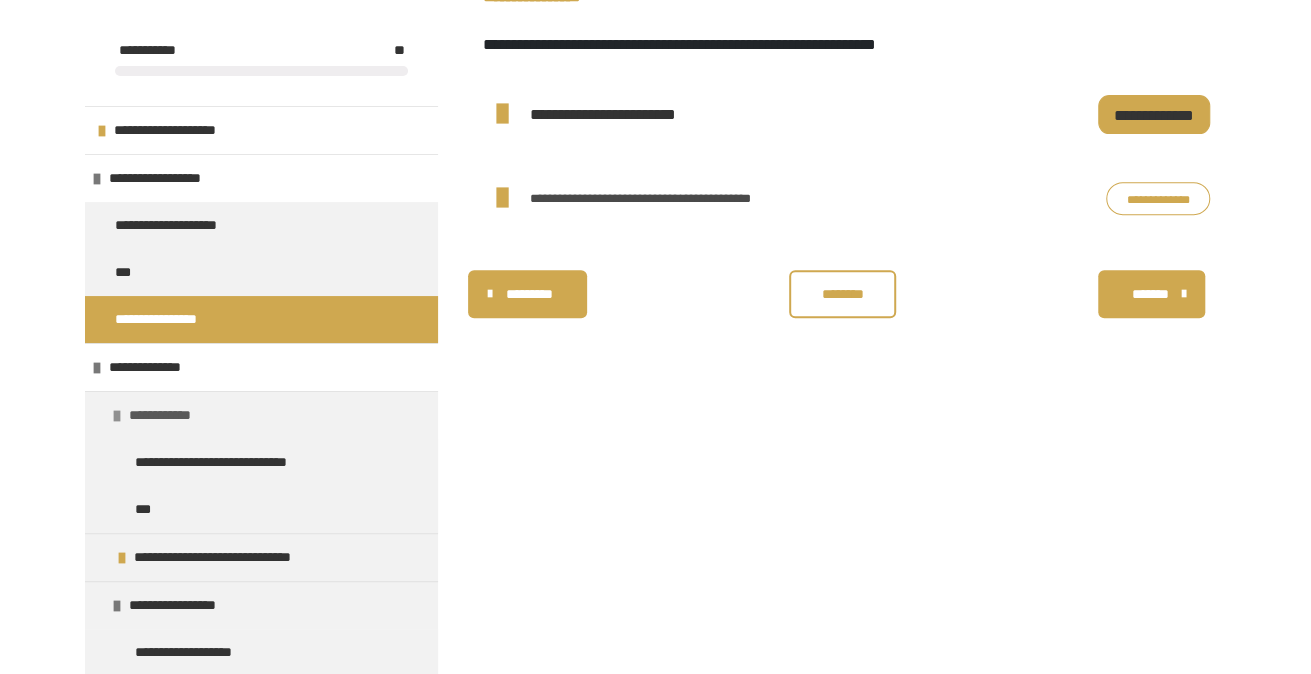 click on "**********" at bounding box center [173, 415] 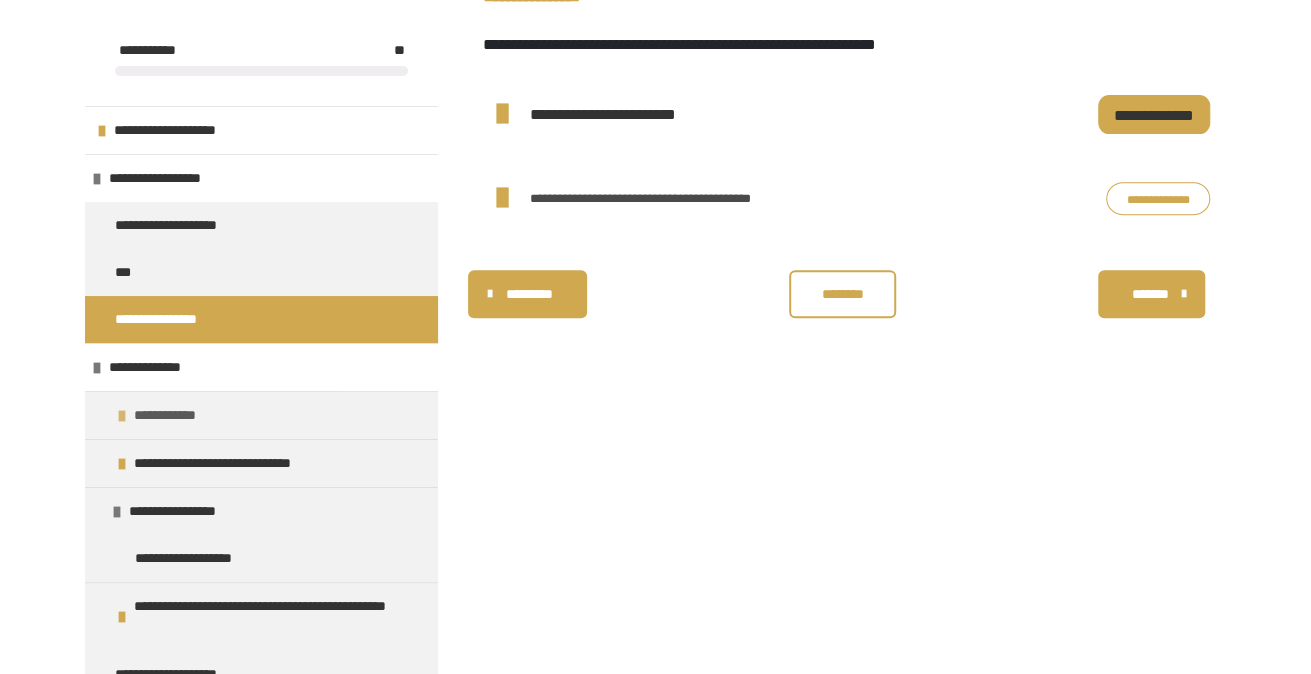 click on "**********" at bounding box center [178, 415] 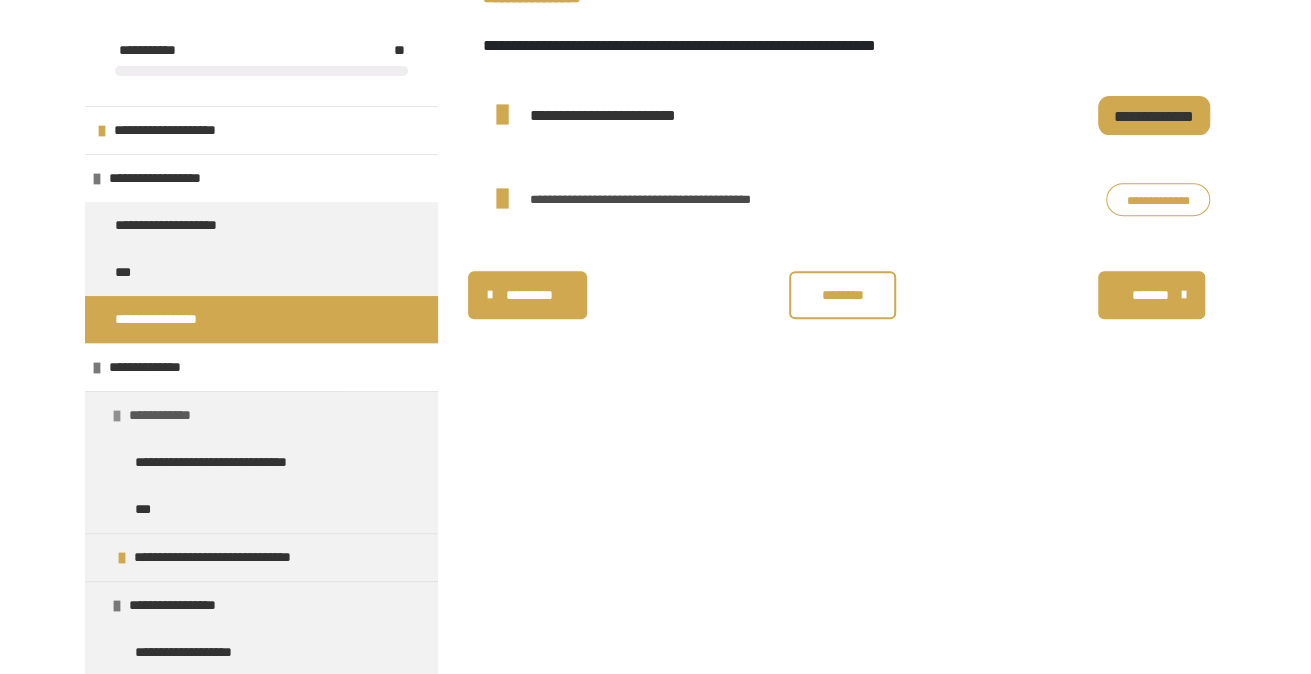 scroll, scrollTop: 340, scrollLeft: 0, axis: vertical 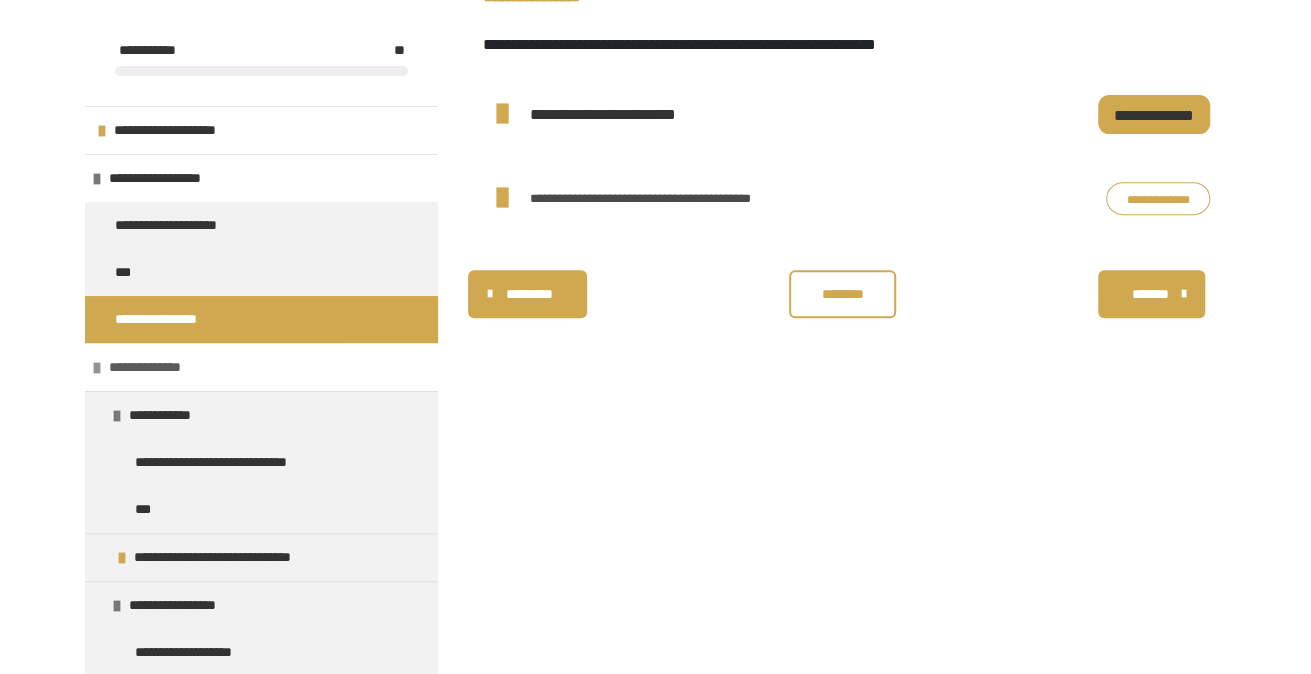click on "**********" at bounding box center [151, 367] 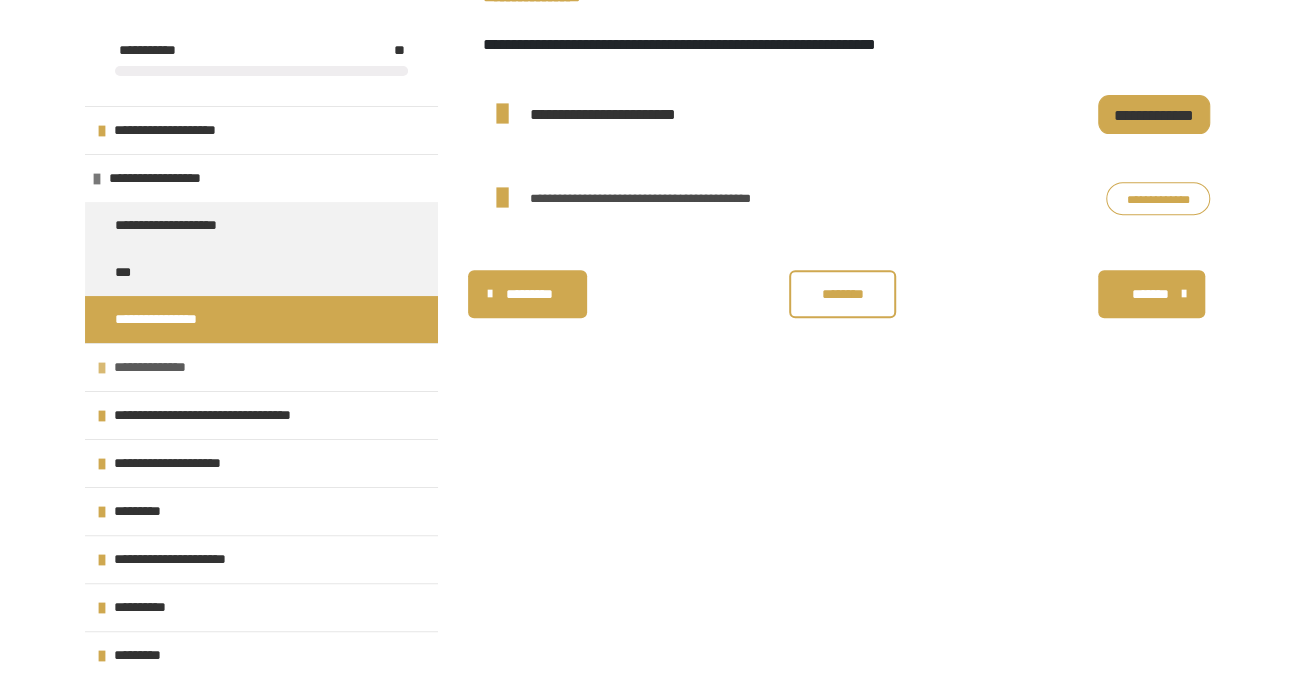 click on "**********" at bounding box center [156, 367] 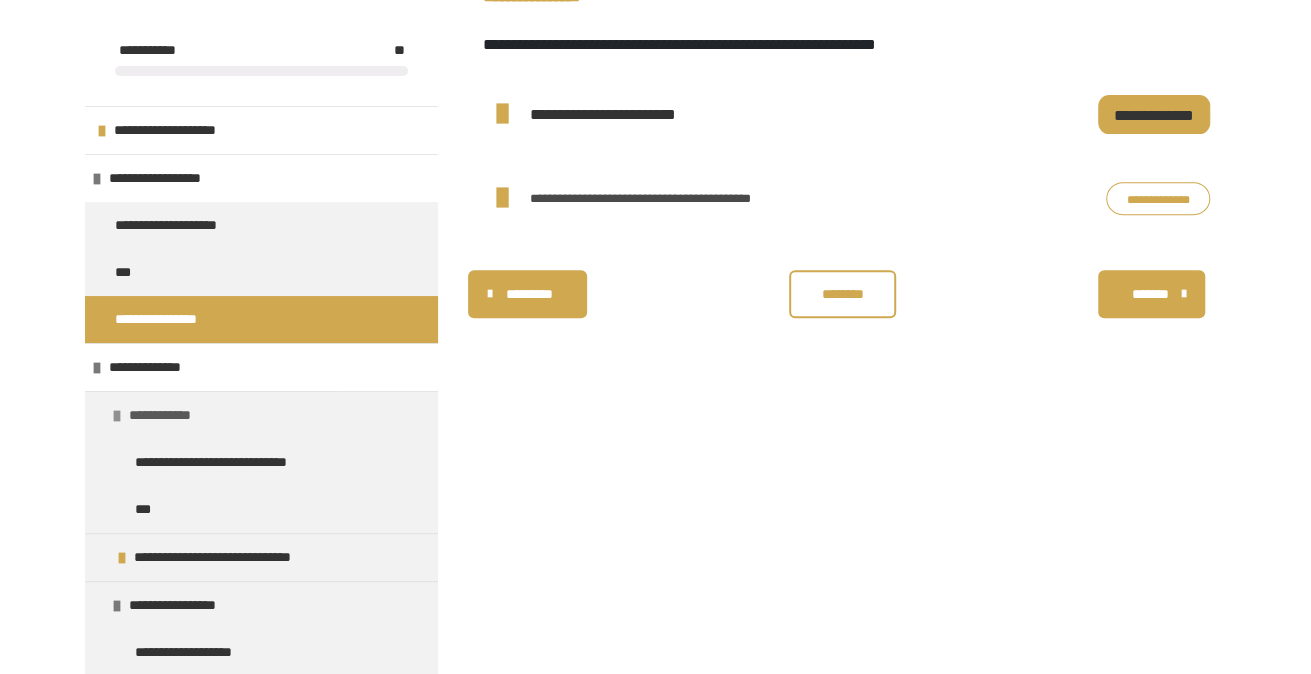 click on "**********" at bounding box center (173, 415) 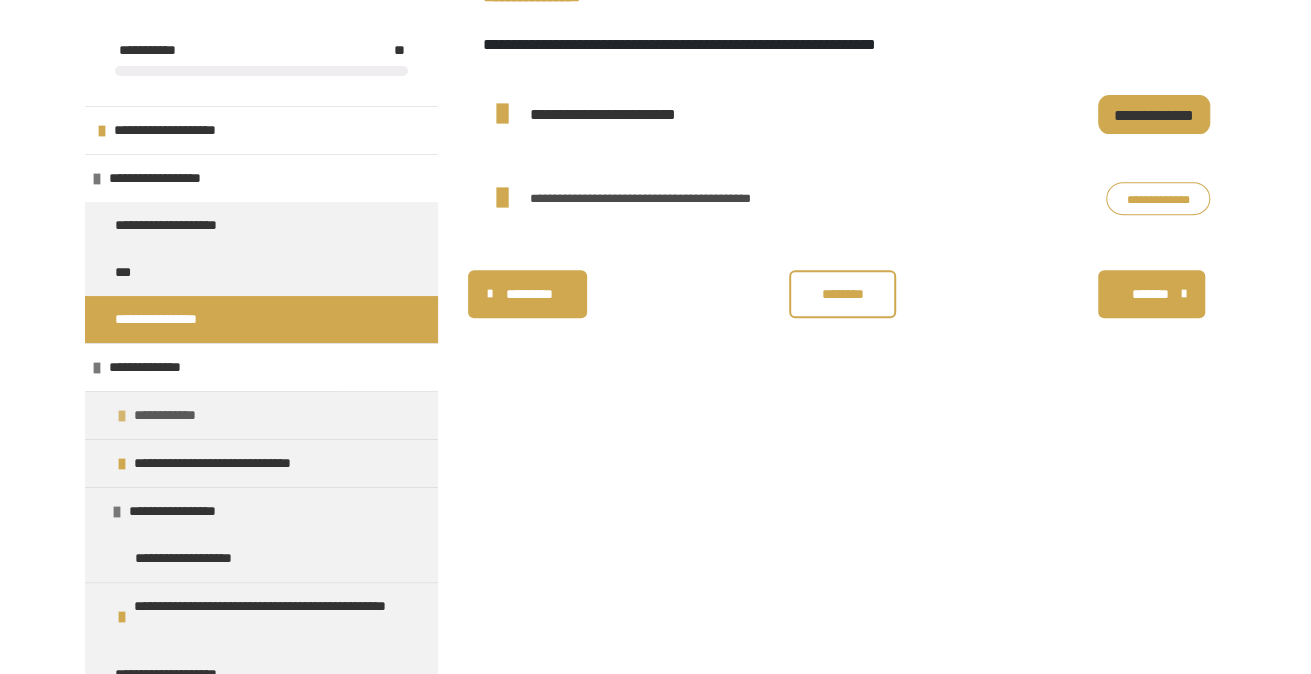 click on "**********" at bounding box center (178, 415) 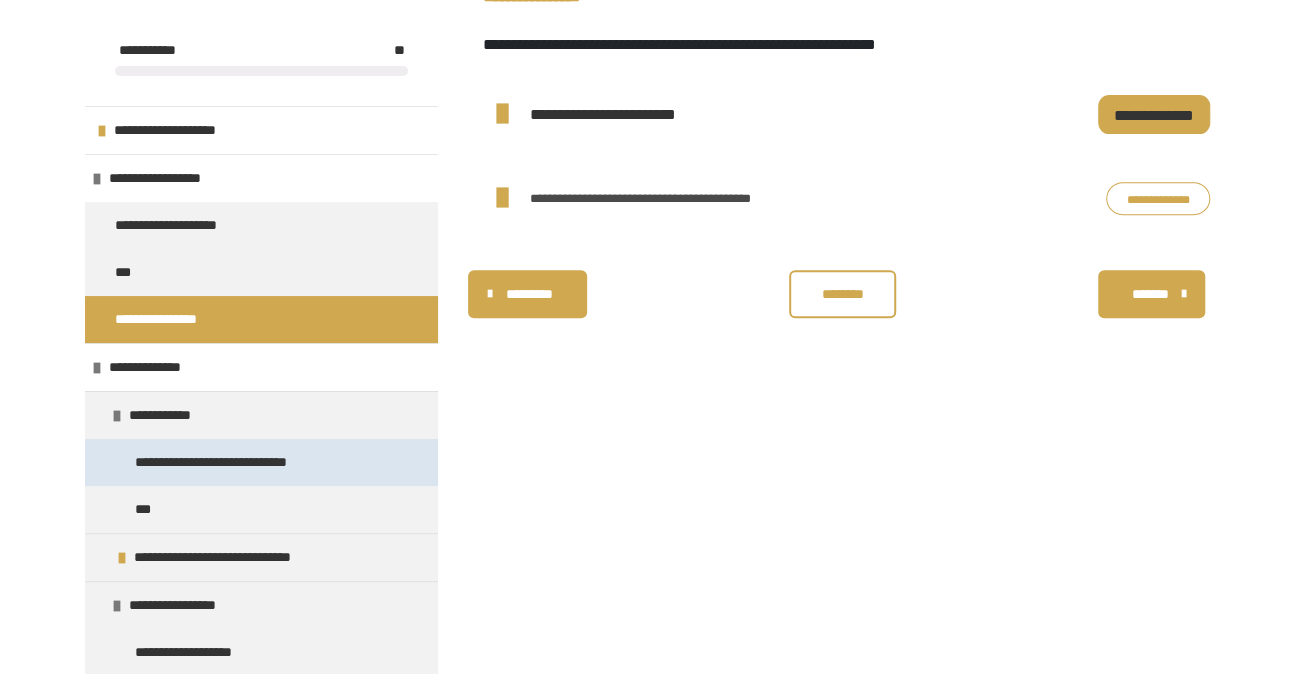 click on "**********" at bounding box center (238, 462) 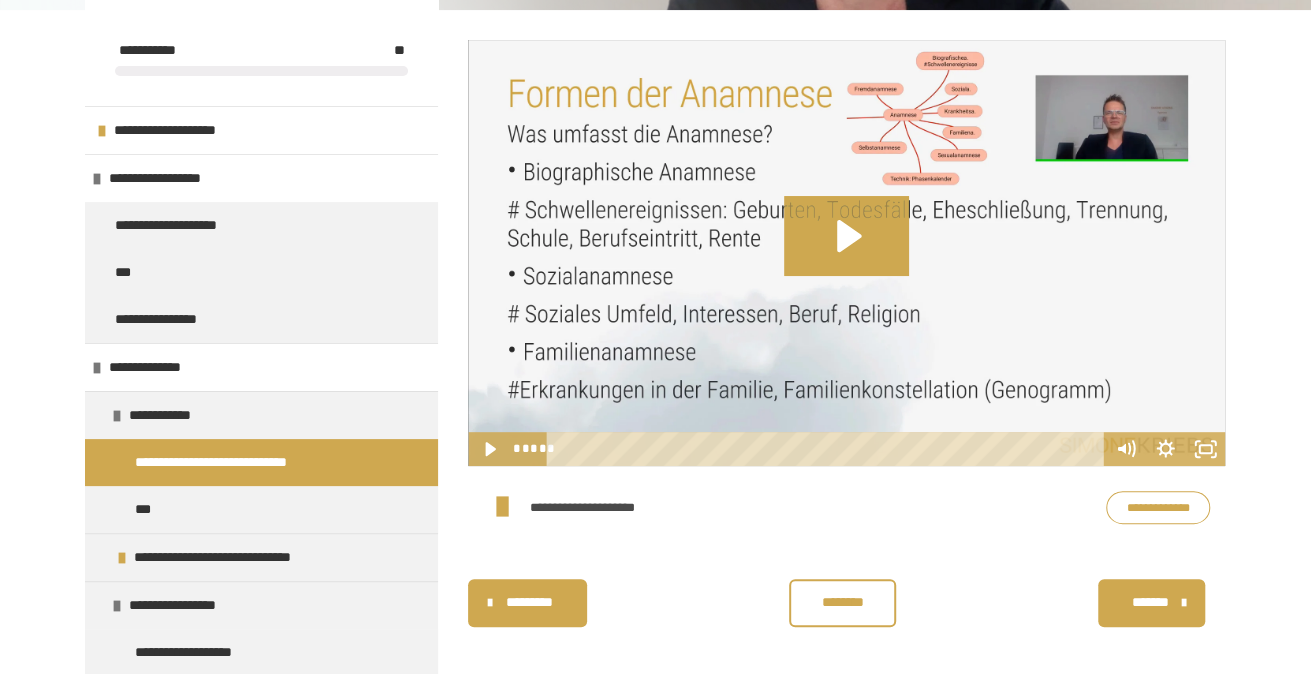 click 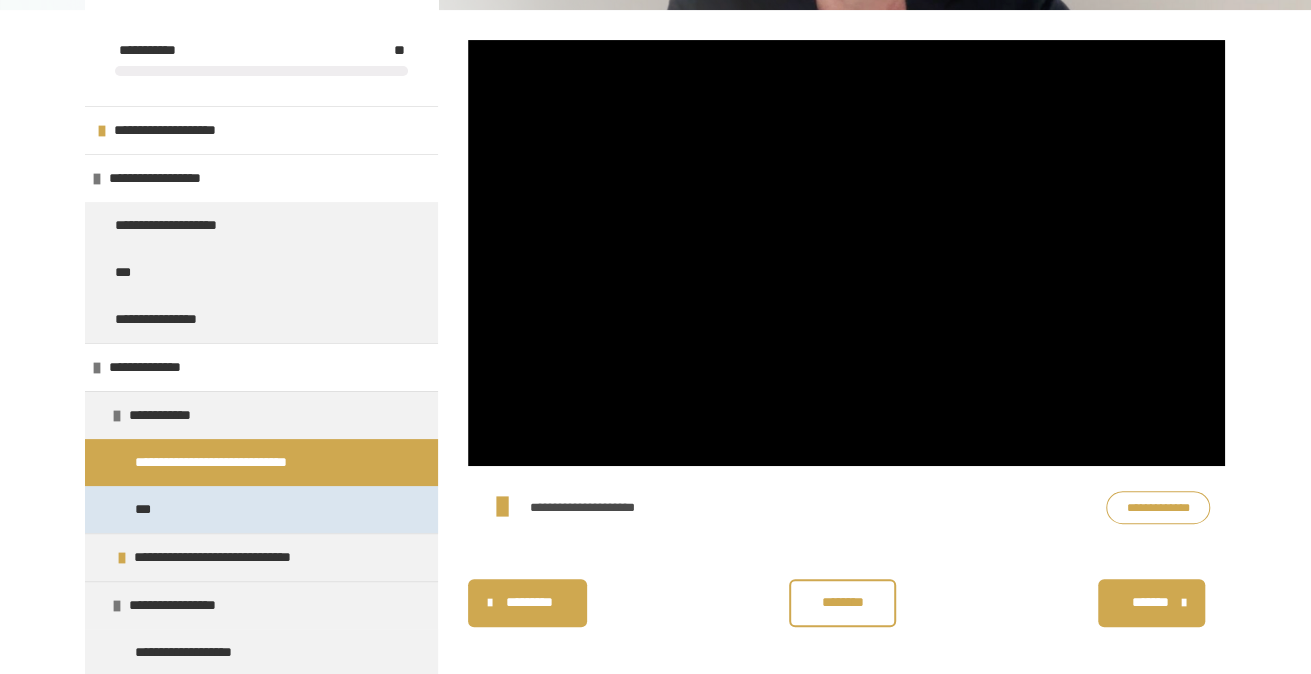 click on "***" at bounding box center (261, 509) 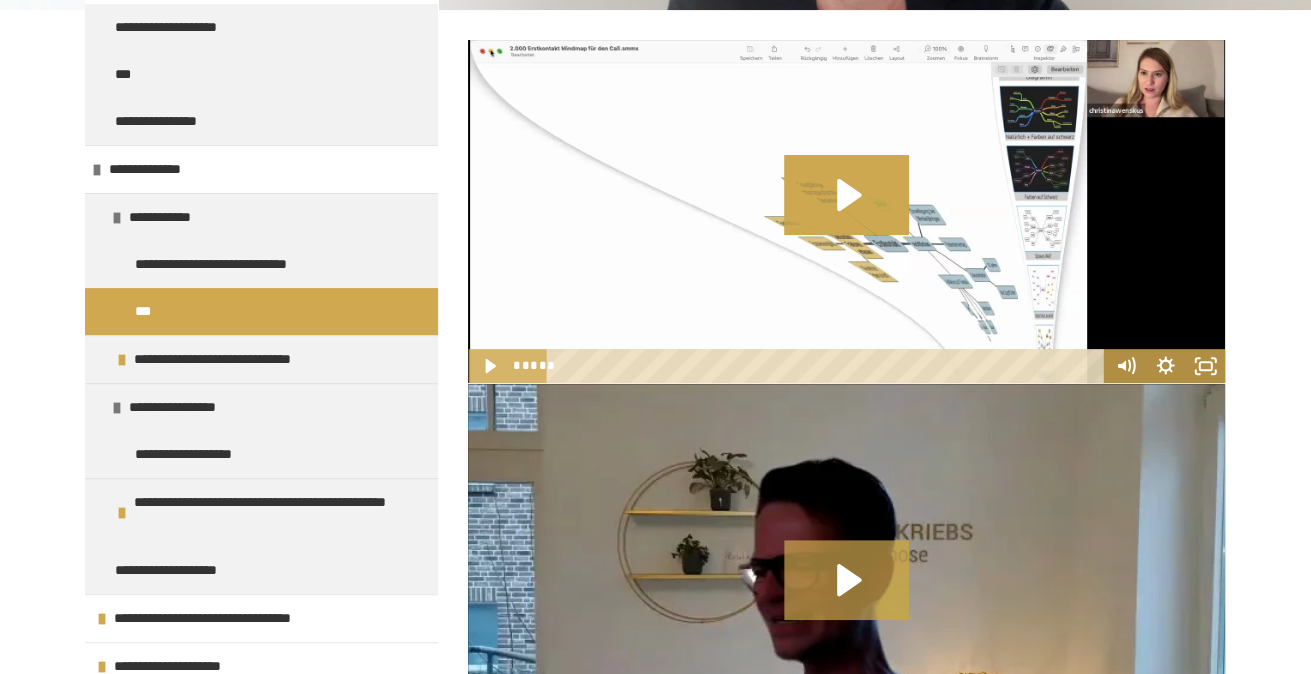 scroll, scrollTop: 206, scrollLeft: 0, axis: vertical 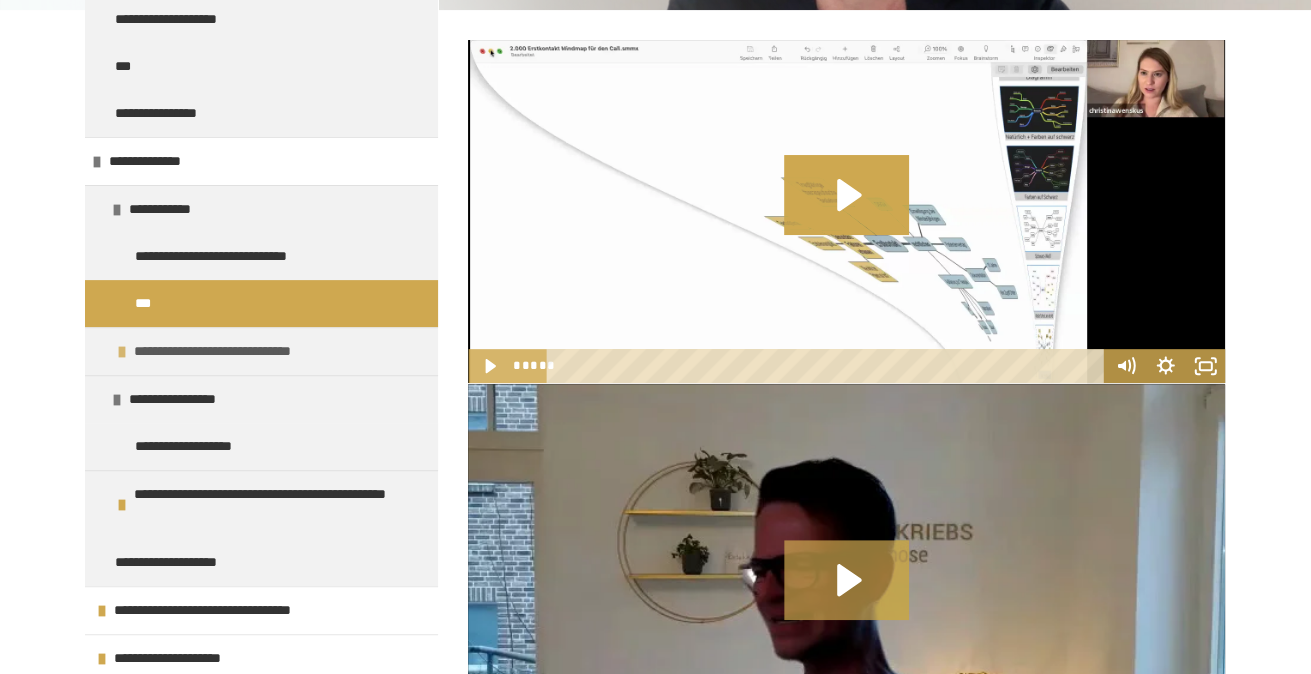click on "**********" at bounding box center [238, 351] 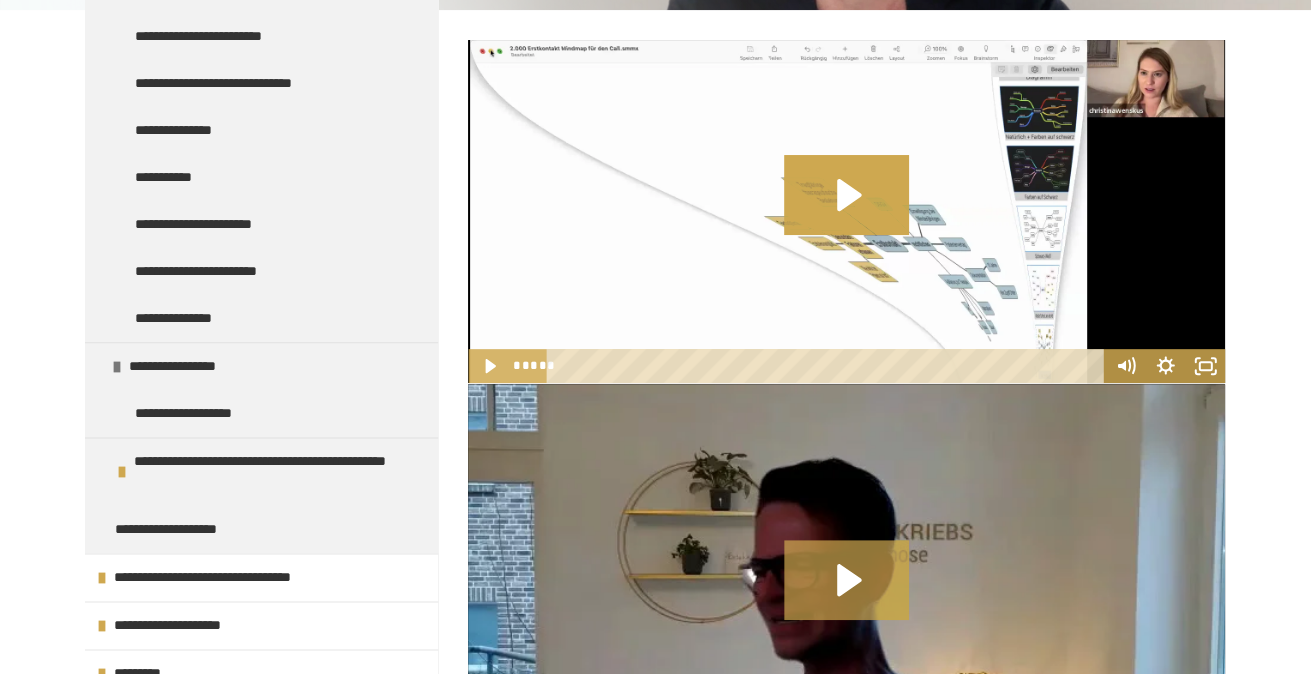 scroll, scrollTop: 1082, scrollLeft: 0, axis: vertical 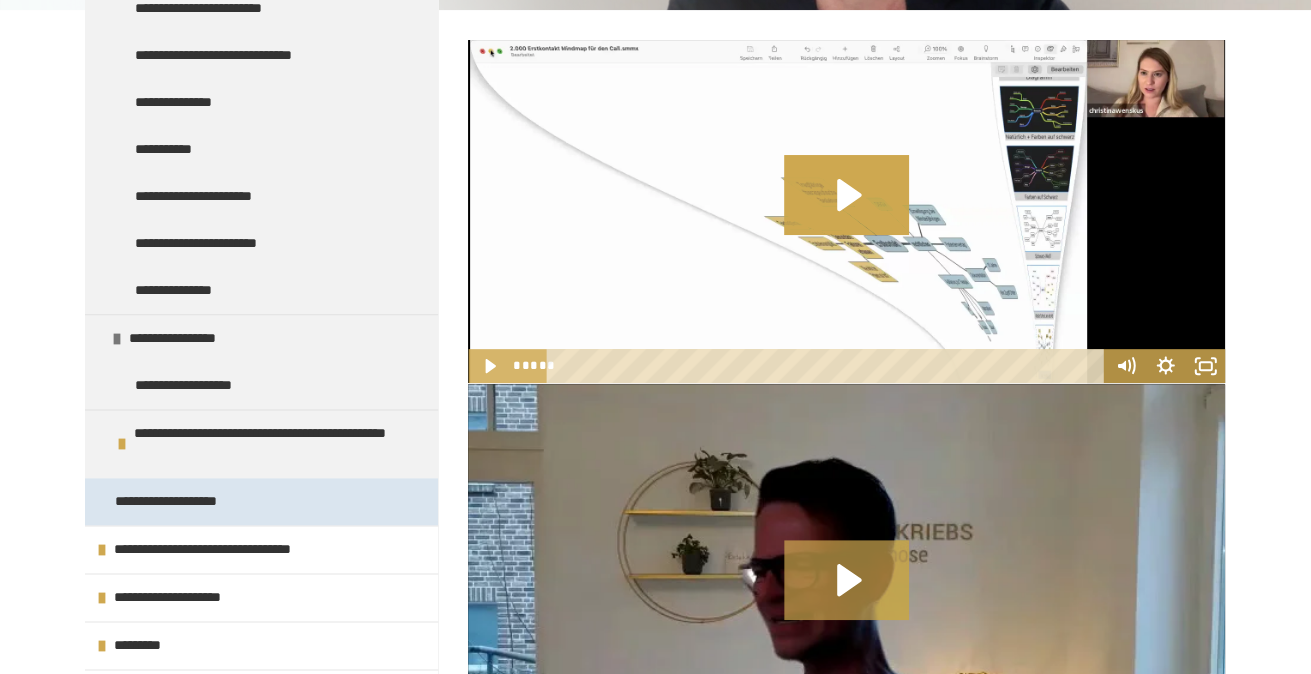 click on "**********" at bounding box center [176, 501] 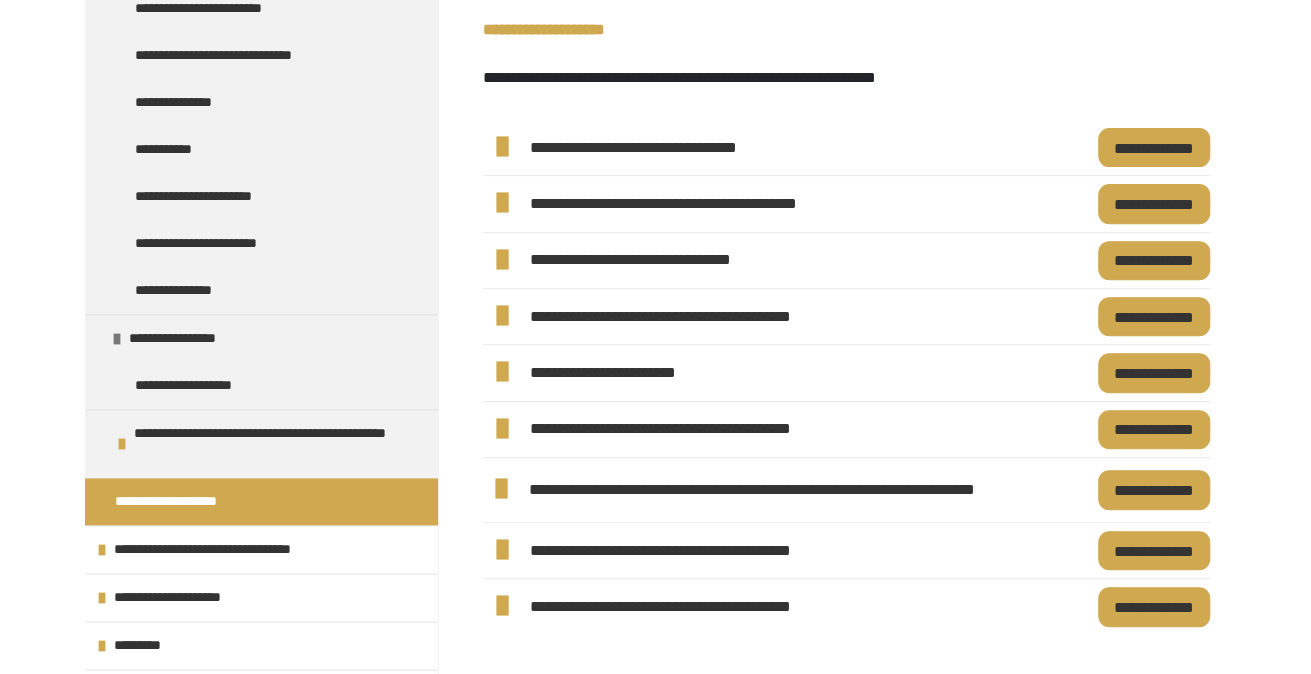 scroll, scrollTop: 396, scrollLeft: 0, axis: vertical 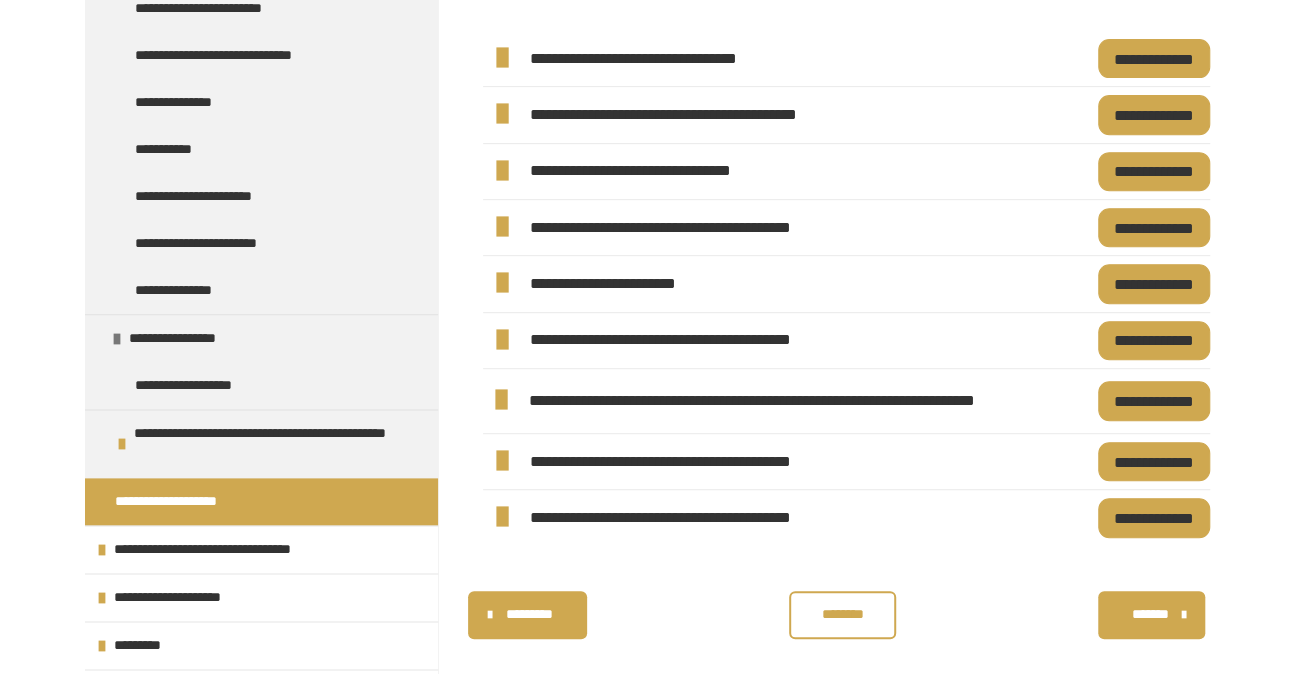click on "**********" at bounding box center (1154, 227) 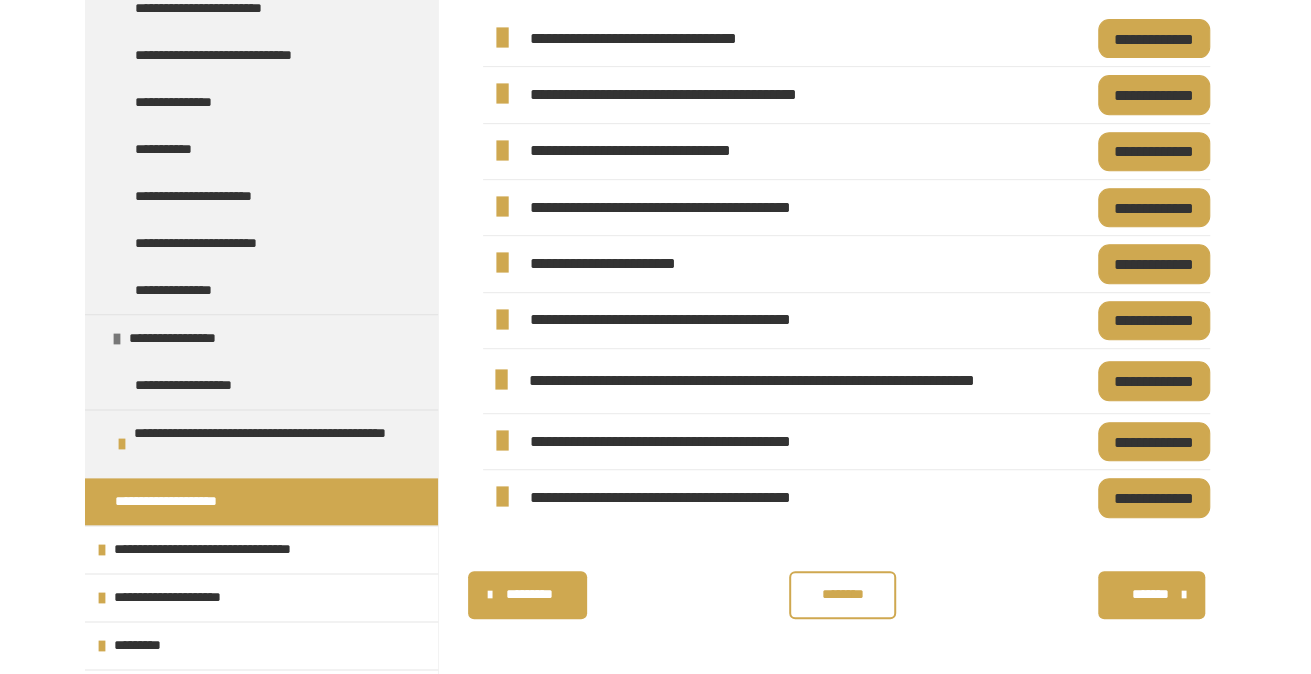 scroll, scrollTop: 420, scrollLeft: 0, axis: vertical 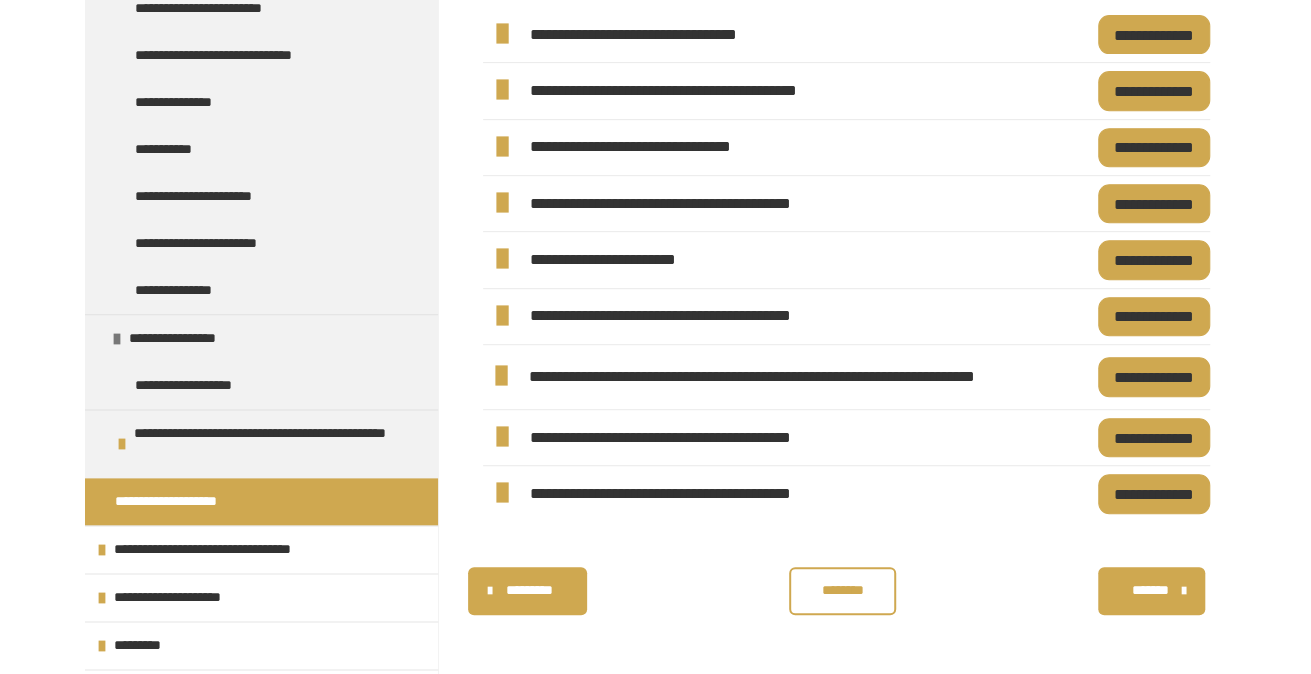 click on "**********" at bounding box center (1154, 493) 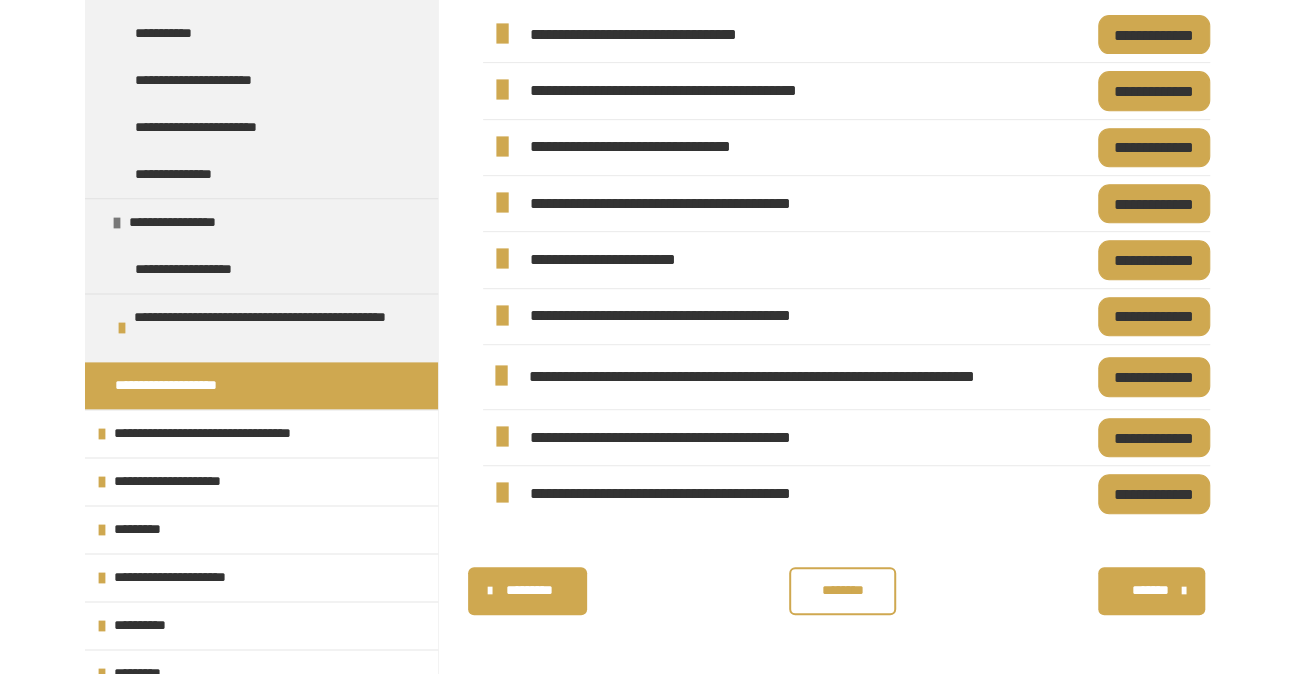 scroll, scrollTop: 1211, scrollLeft: 0, axis: vertical 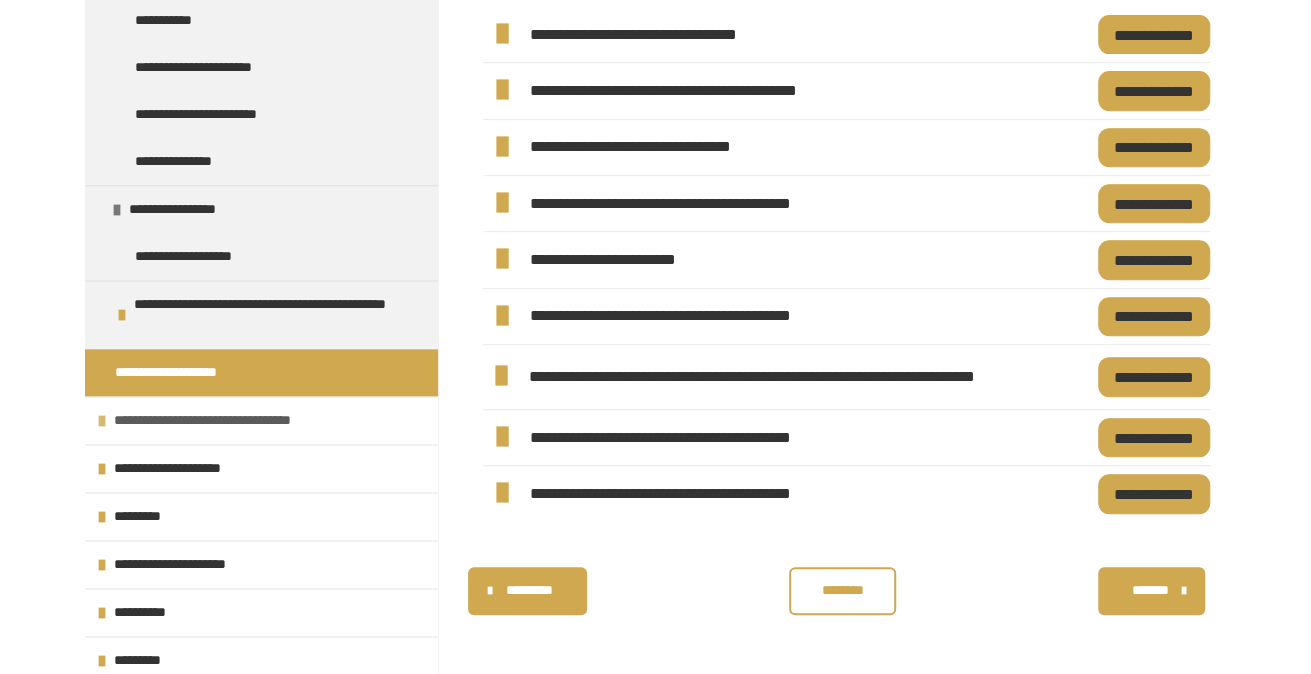 click on "**********" at bounding box center [223, 420] 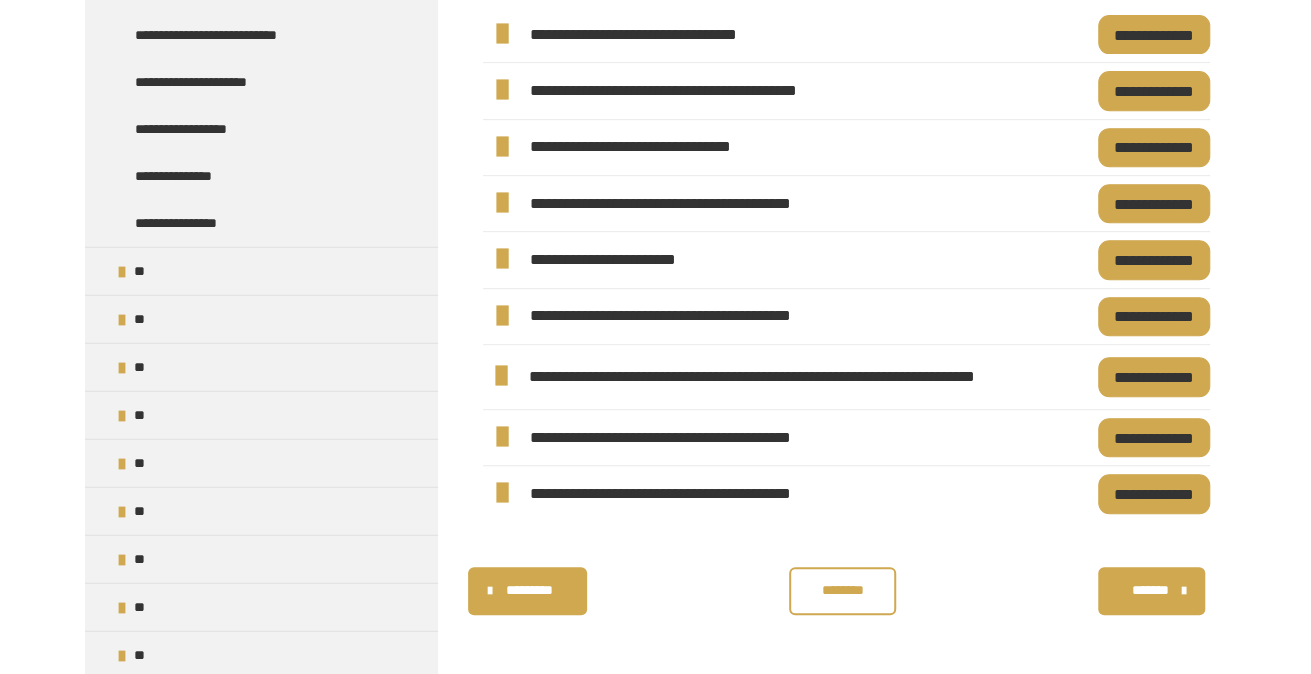 scroll, scrollTop: 2288, scrollLeft: 0, axis: vertical 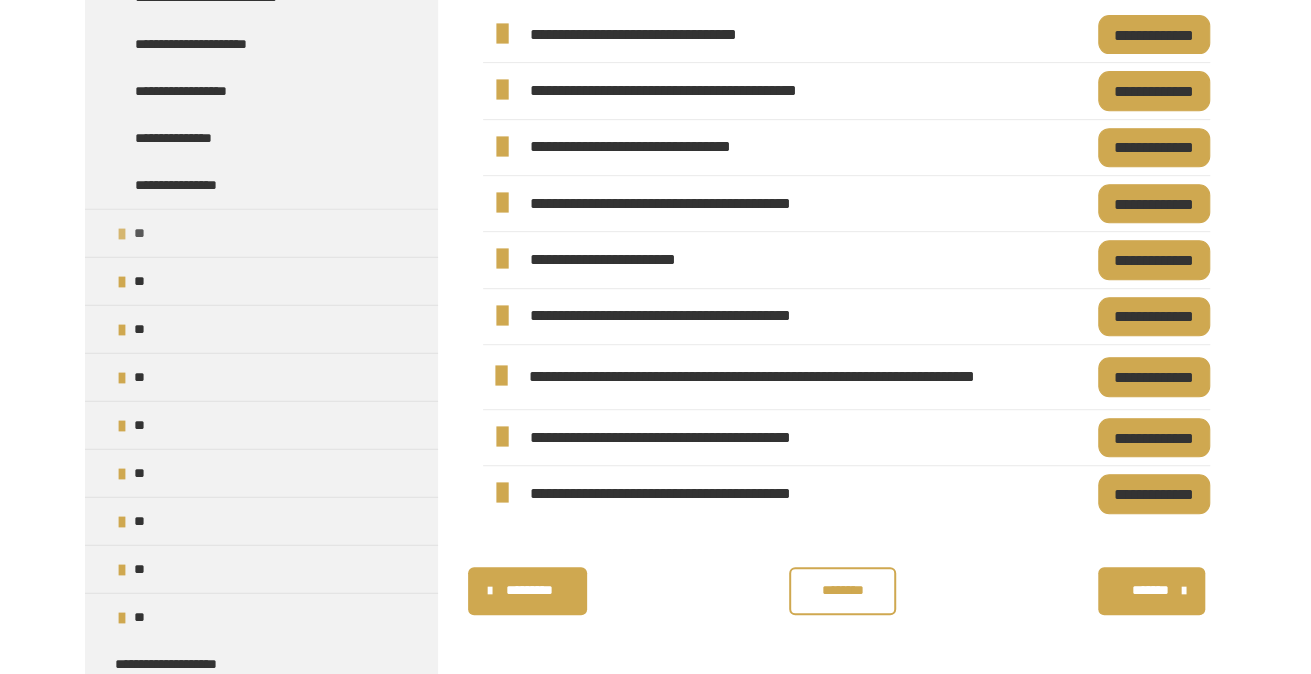 click on "**" at bounding box center [261, 233] 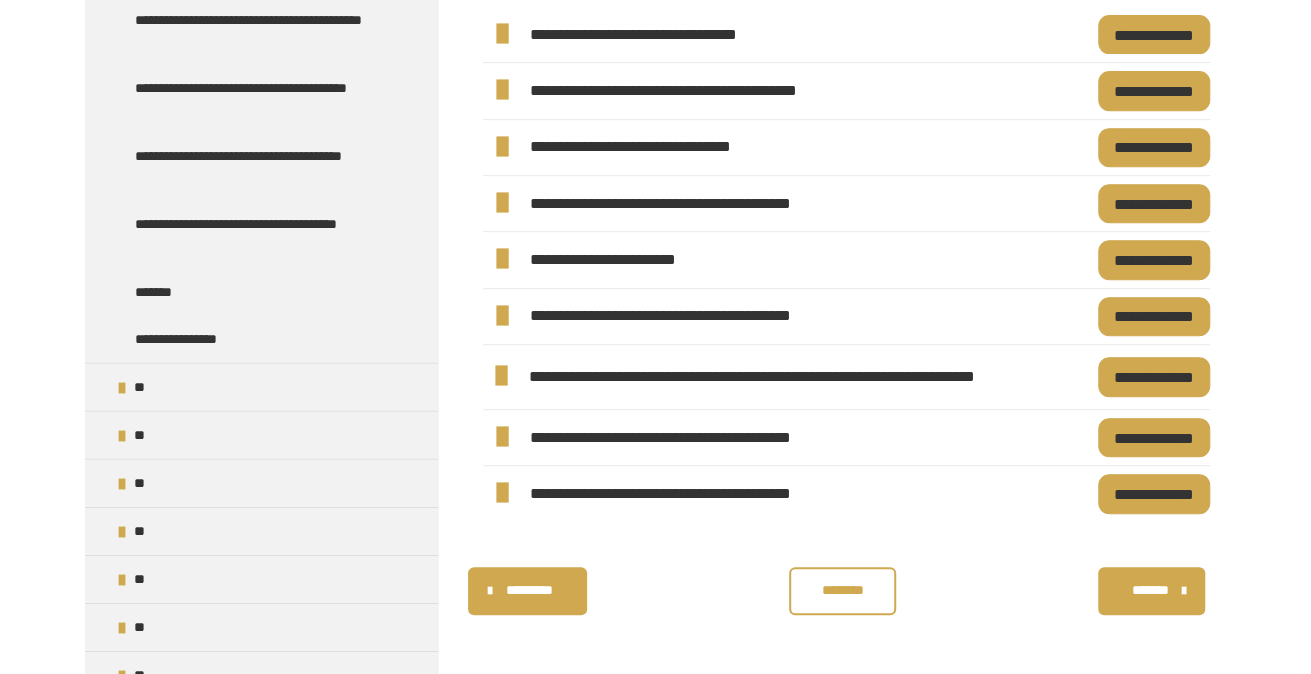 scroll, scrollTop: 2963, scrollLeft: 0, axis: vertical 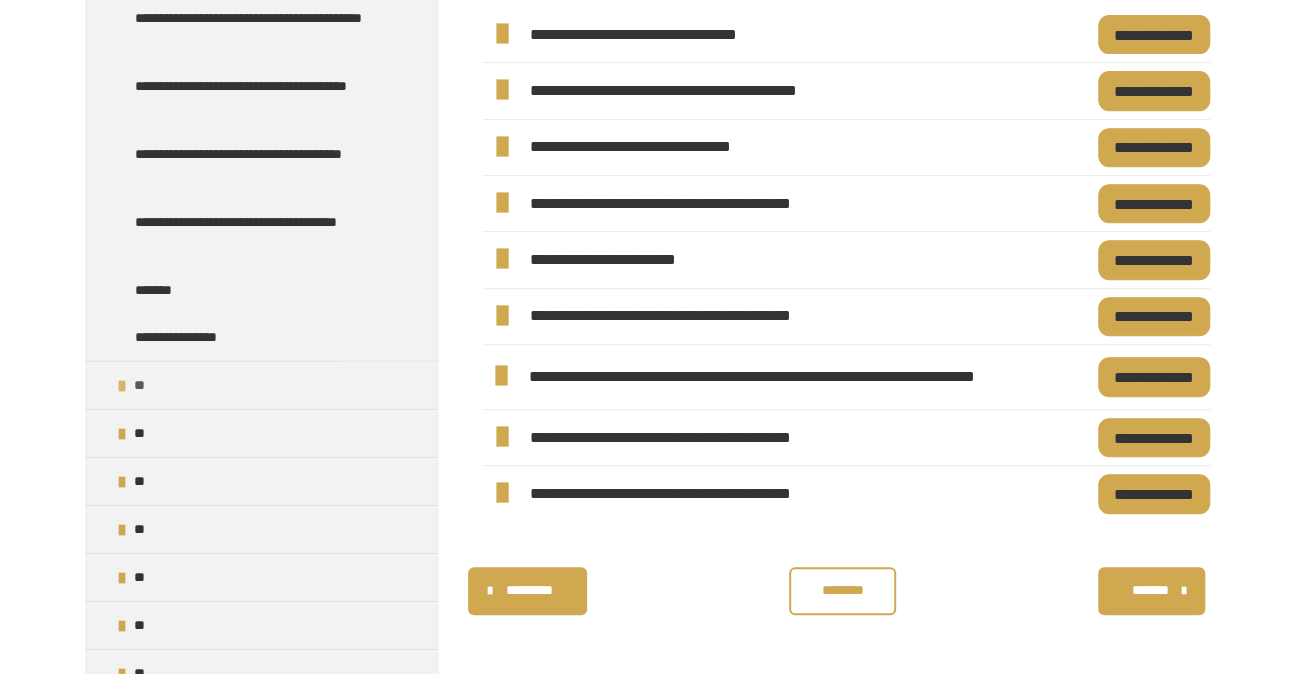 click on "**" at bounding box center (261, 385) 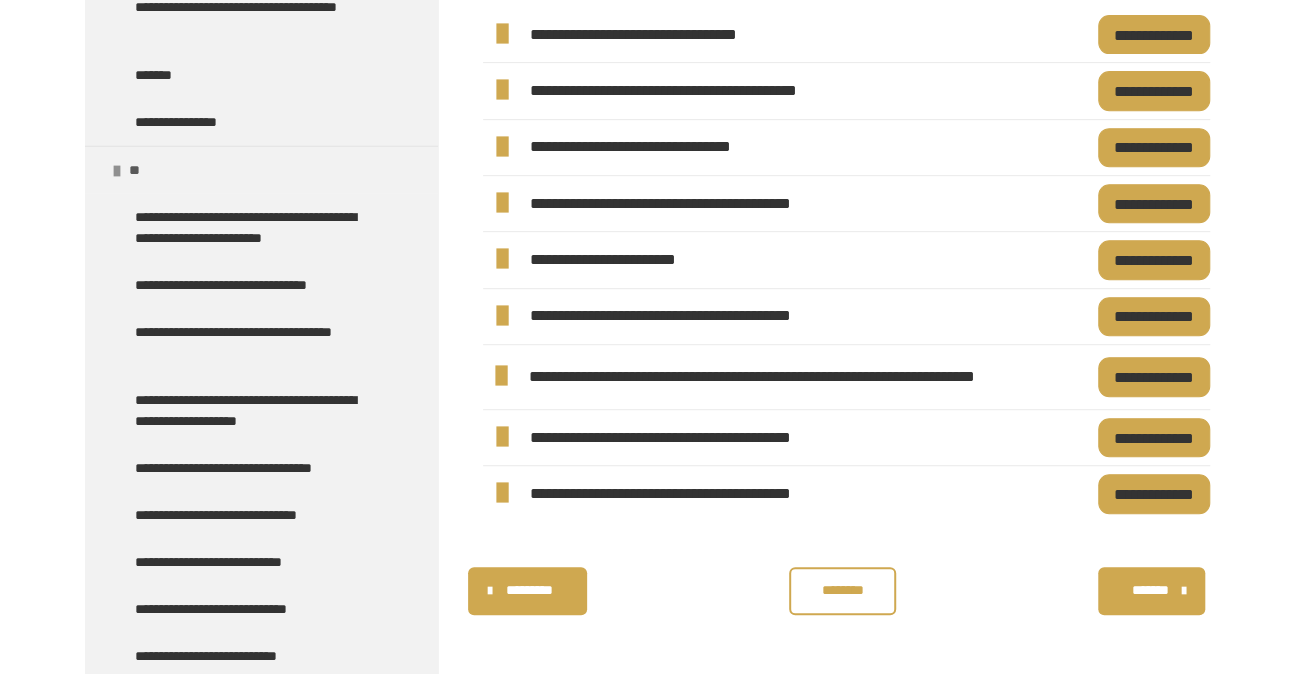 scroll, scrollTop: 3176, scrollLeft: 0, axis: vertical 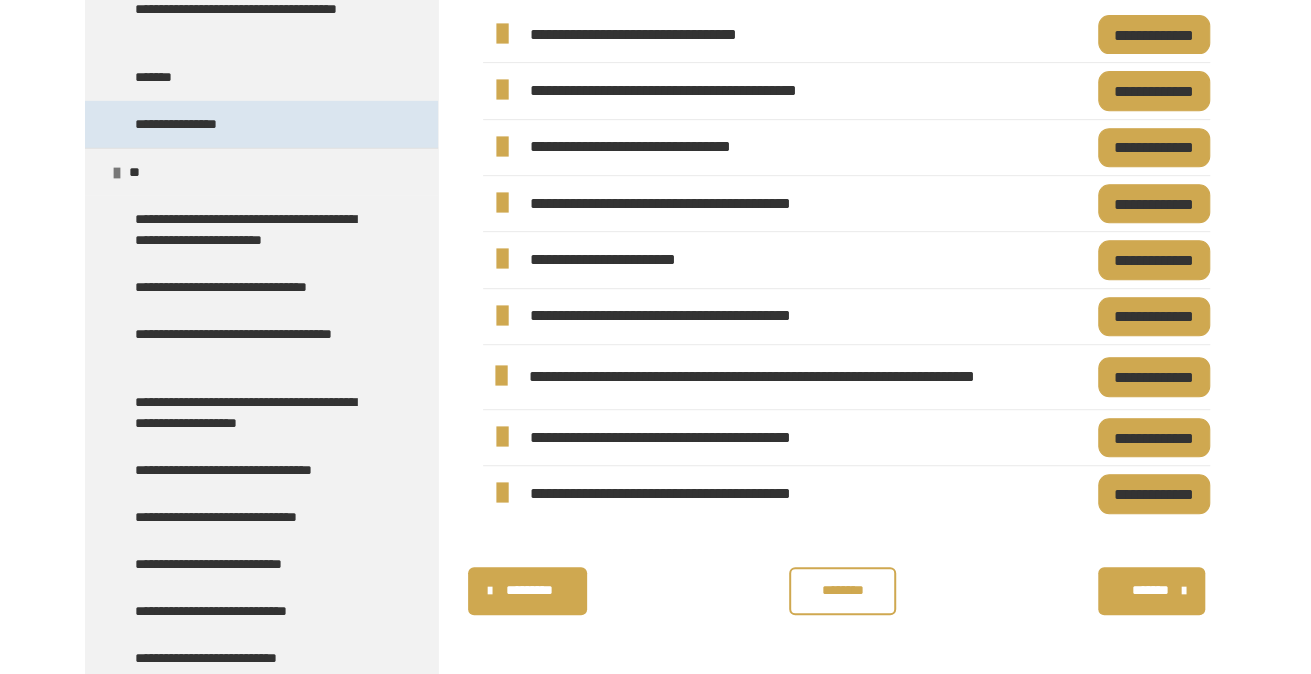 click on "**********" at bounding box center (193, 124) 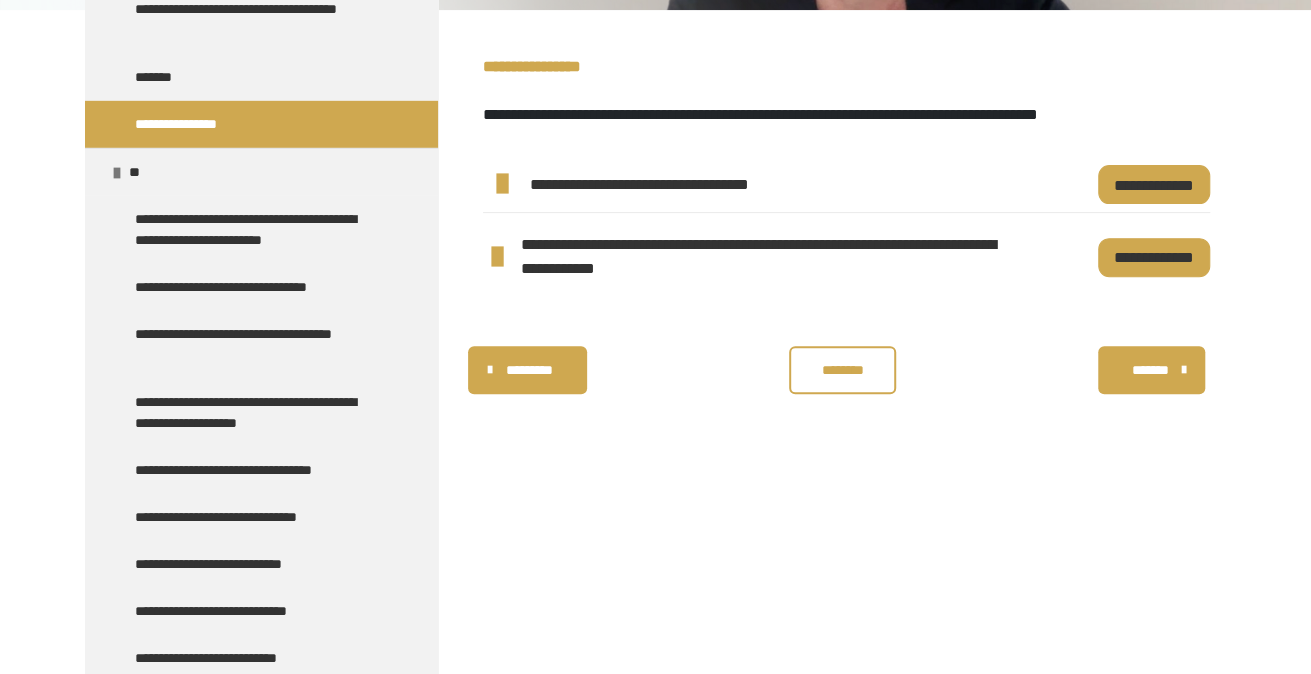 click on "**********" at bounding box center (1154, 184) 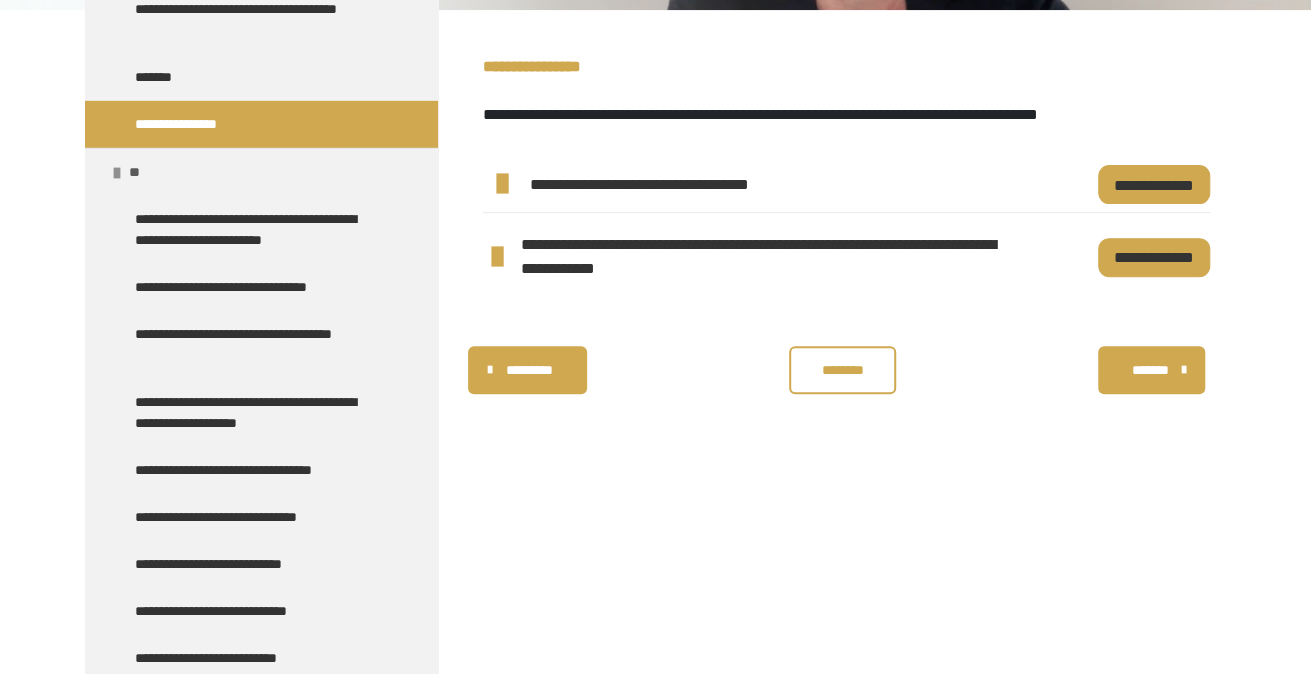 click on "**" at bounding box center [137, 172] 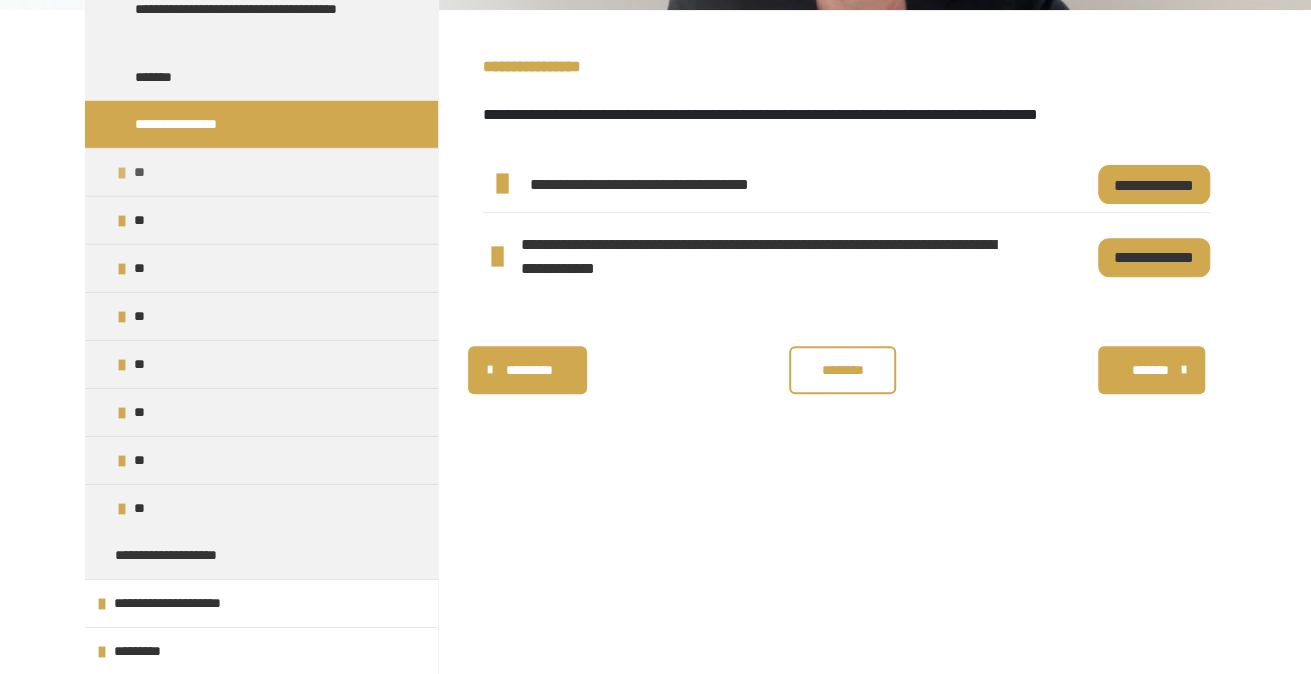 scroll, scrollTop: 3308, scrollLeft: 0, axis: vertical 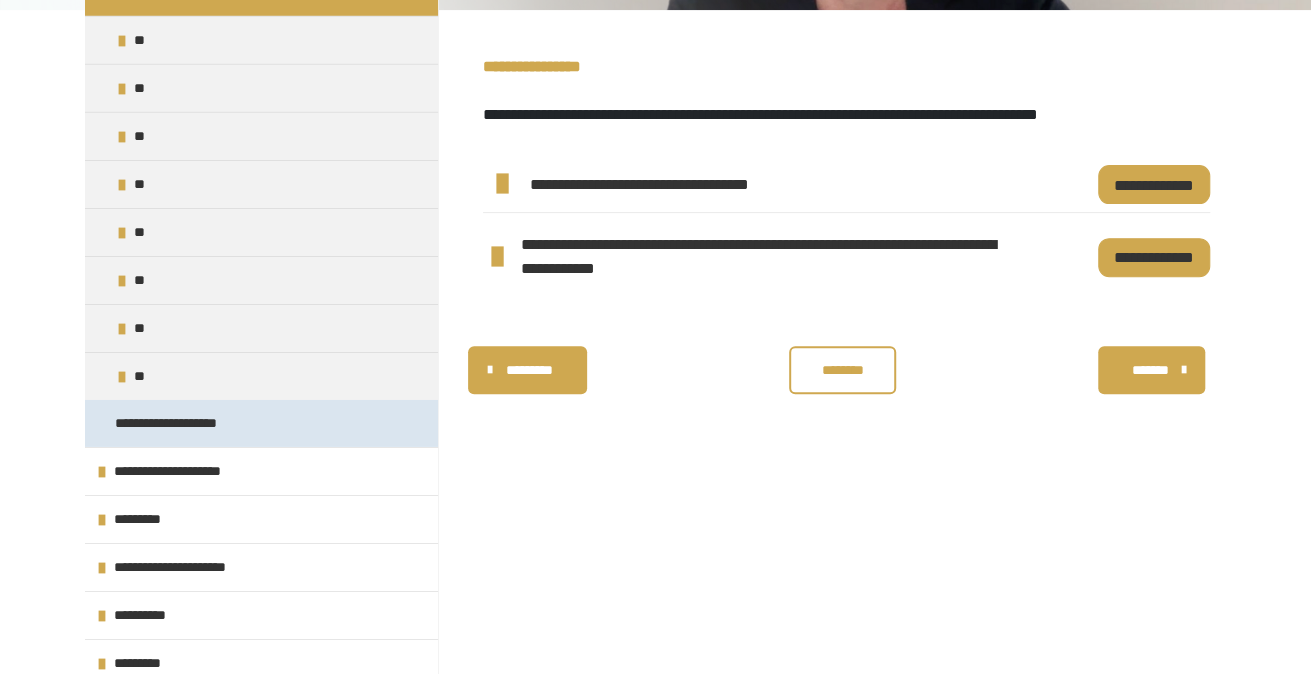 click on "**********" at bounding box center [176, 423] 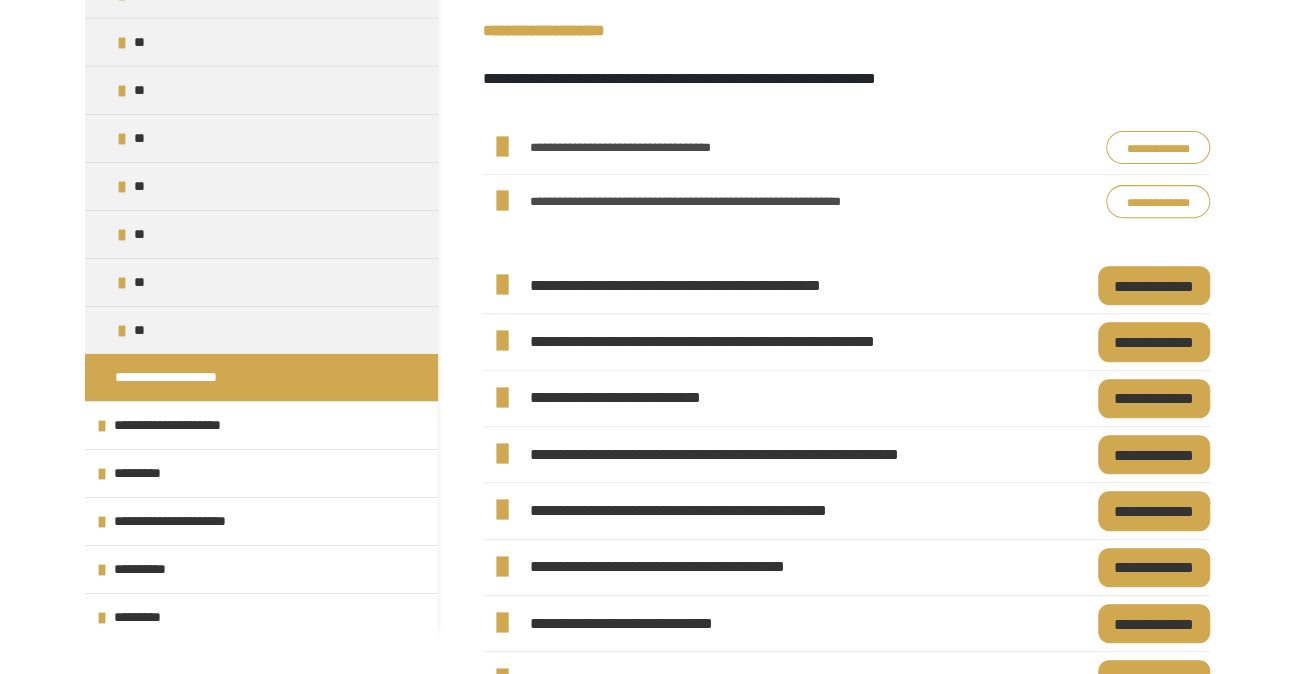 scroll, scrollTop: 244, scrollLeft: 0, axis: vertical 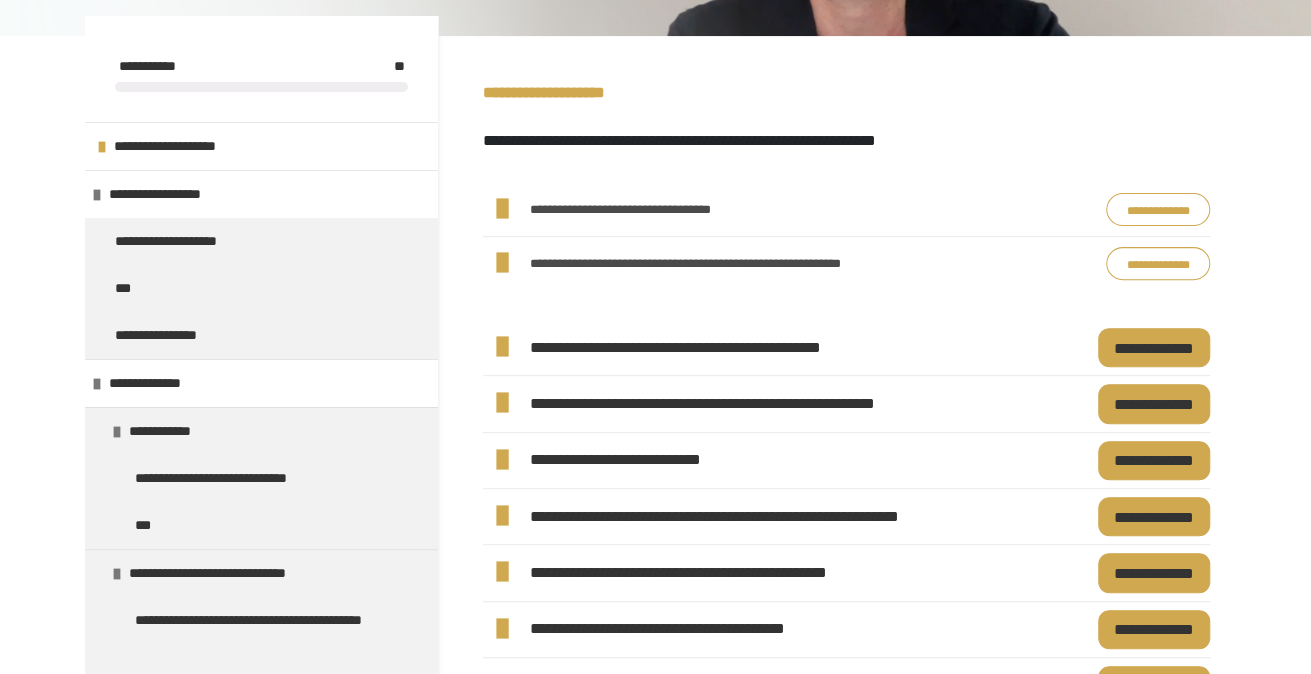 click on "**********" at bounding box center [1154, 347] 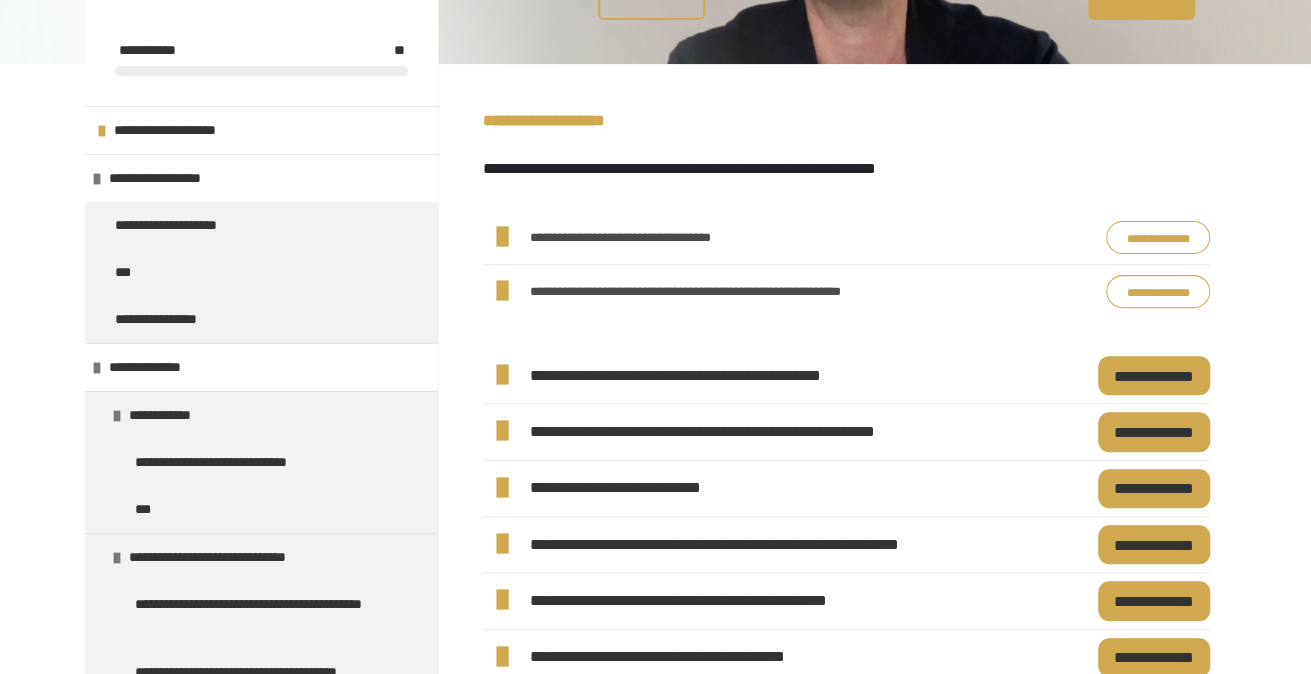 scroll, scrollTop: 434, scrollLeft: 0, axis: vertical 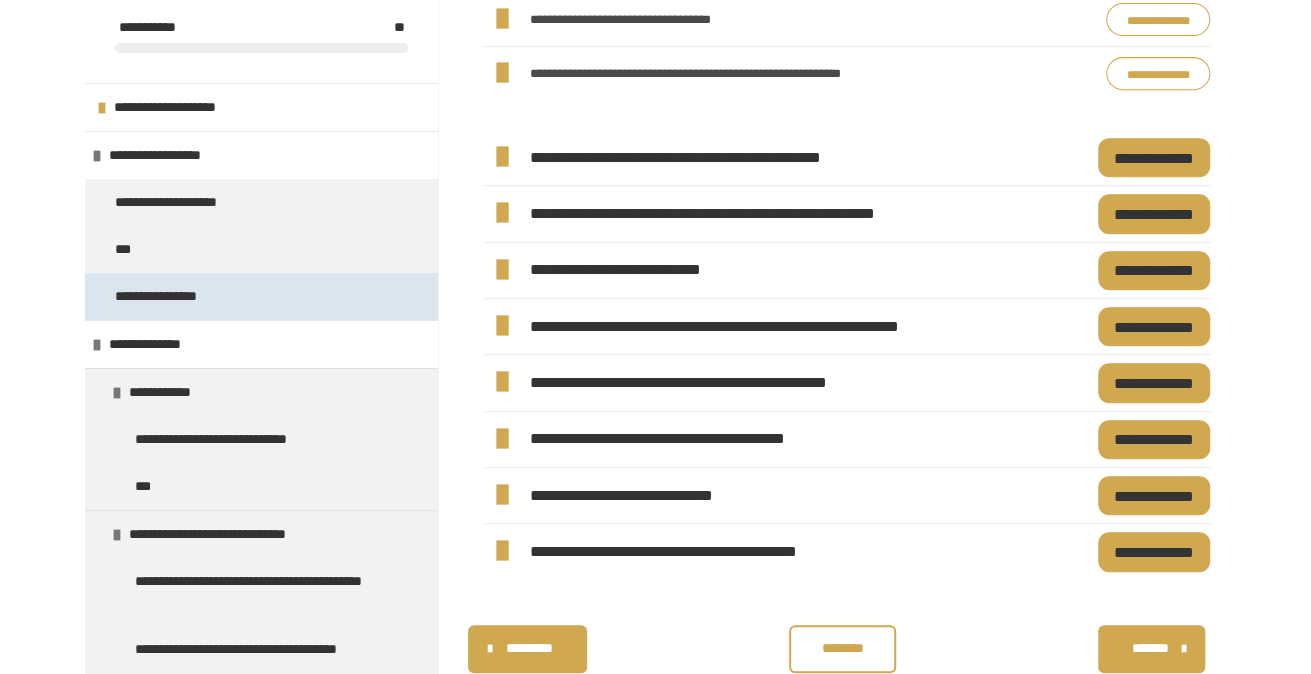 click on "**********" at bounding box center (165, 296) 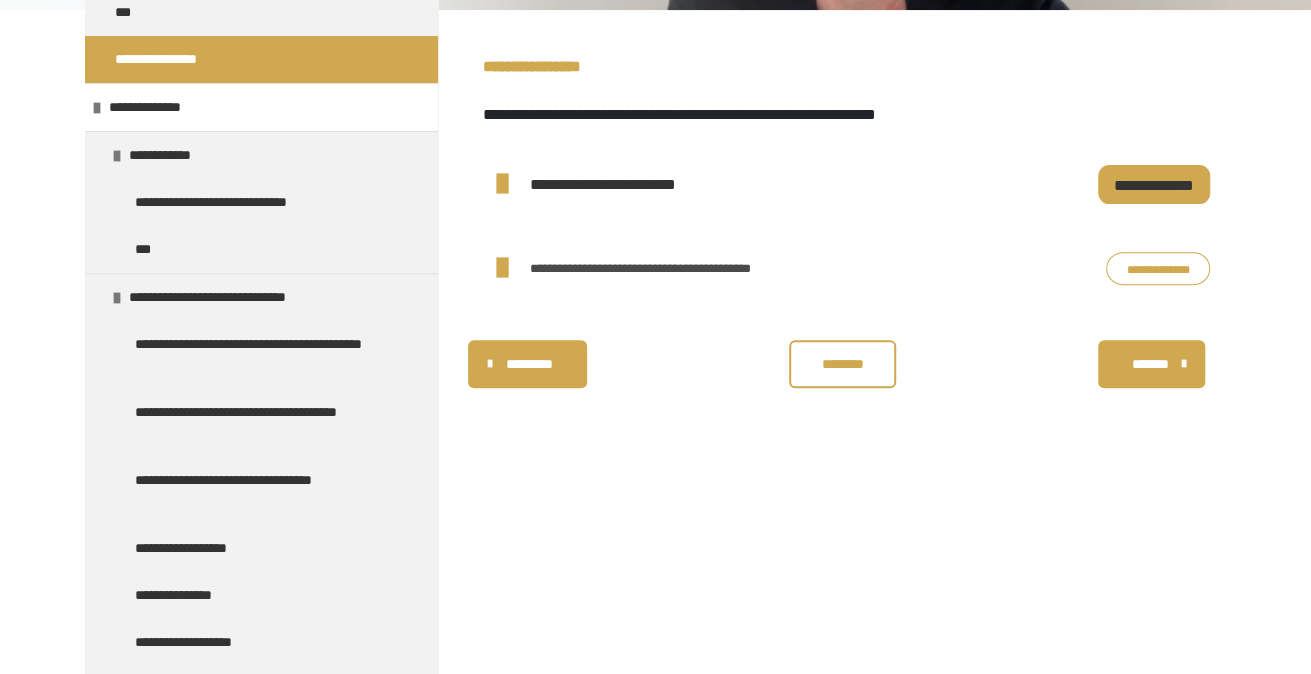 scroll, scrollTop: 277, scrollLeft: 0, axis: vertical 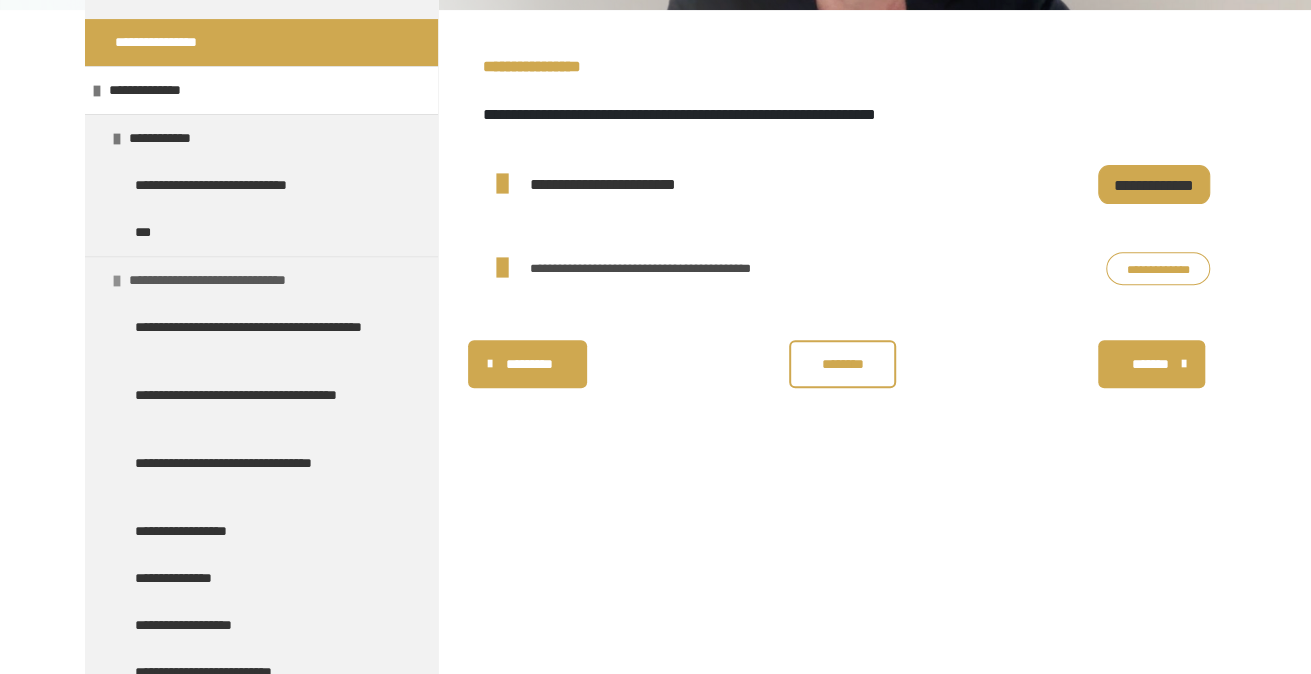 click on "**********" at bounding box center [233, 280] 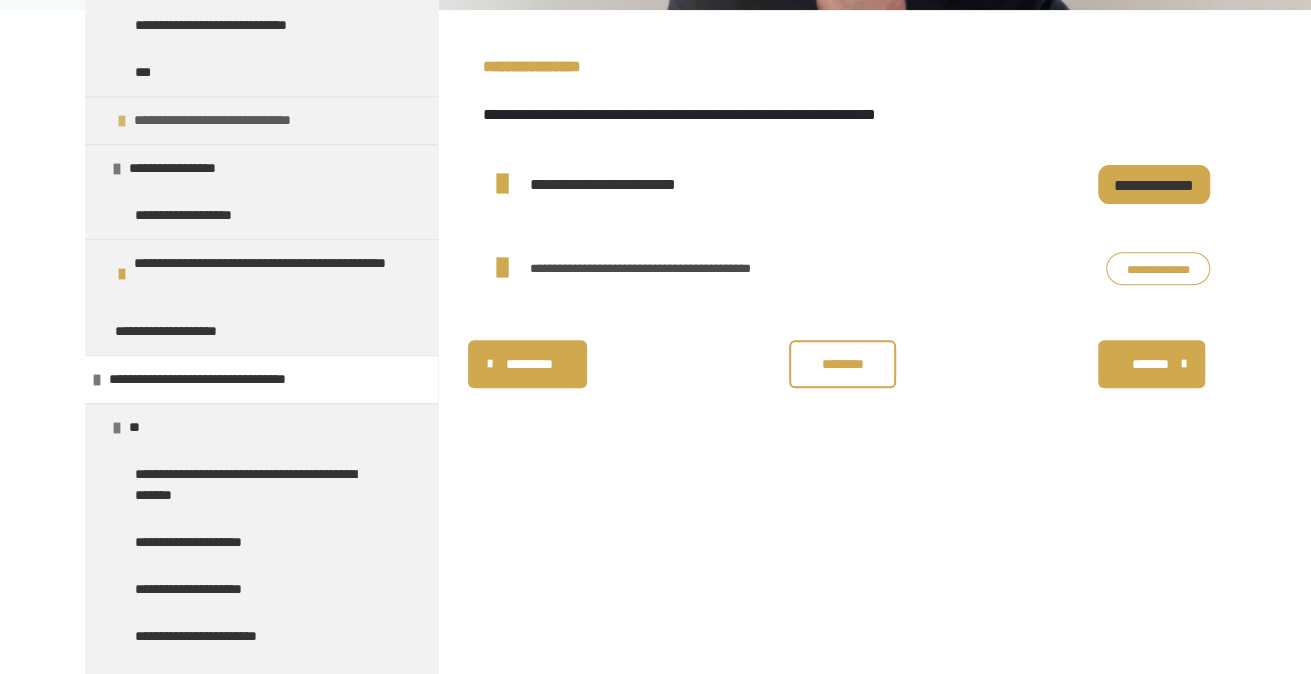 scroll, scrollTop: 448, scrollLeft: 0, axis: vertical 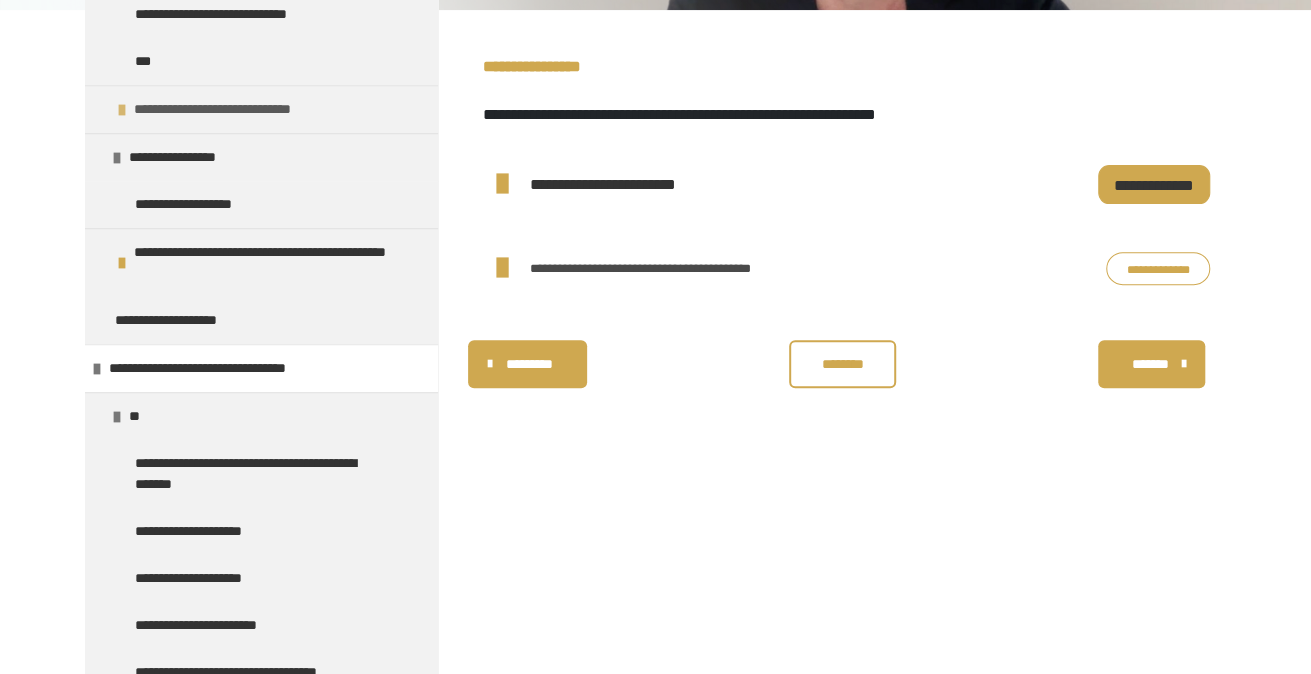 click on "**********" at bounding box center (238, 109) 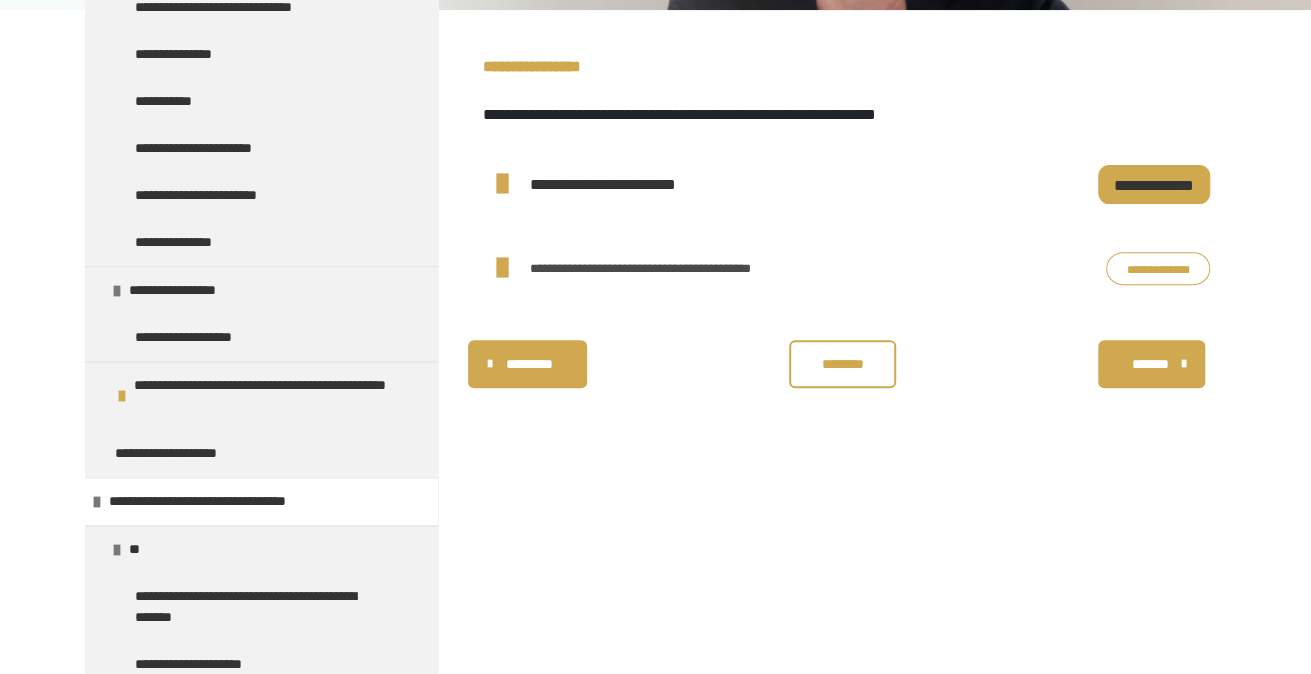 scroll, scrollTop: 1132, scrollLeft: 0, axis: vertical 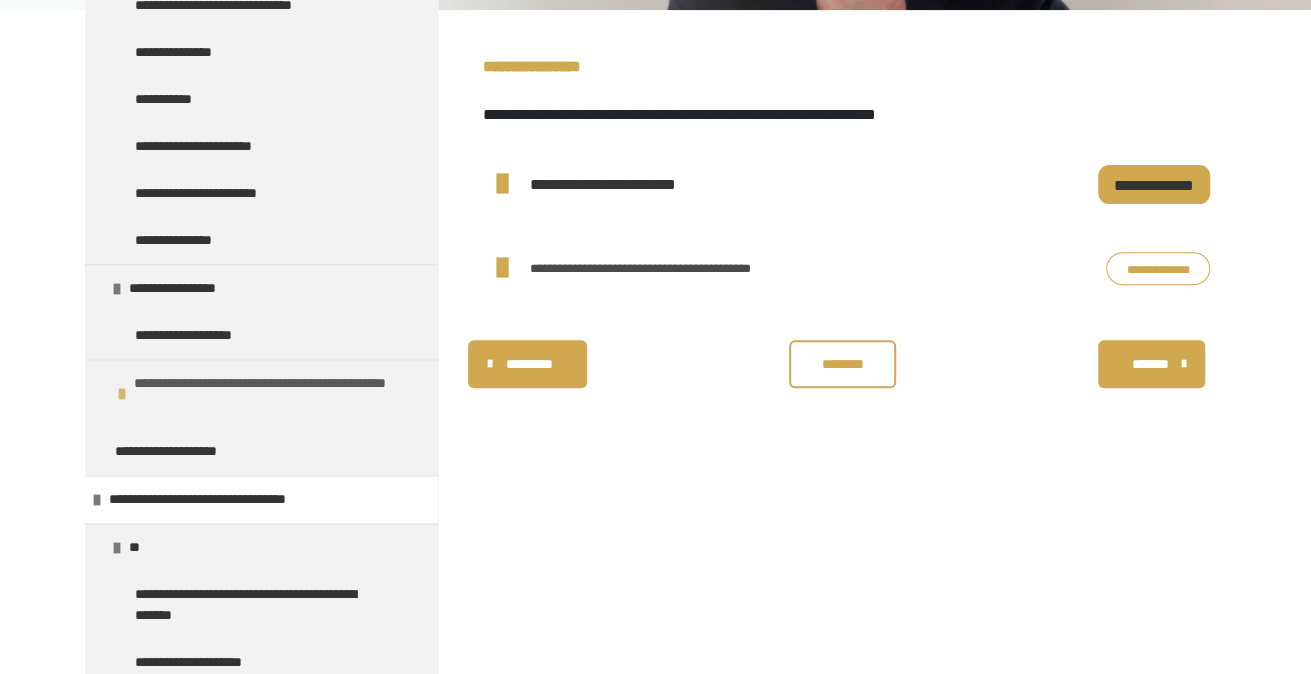 click on "**********" at bounding box center [273, 394] 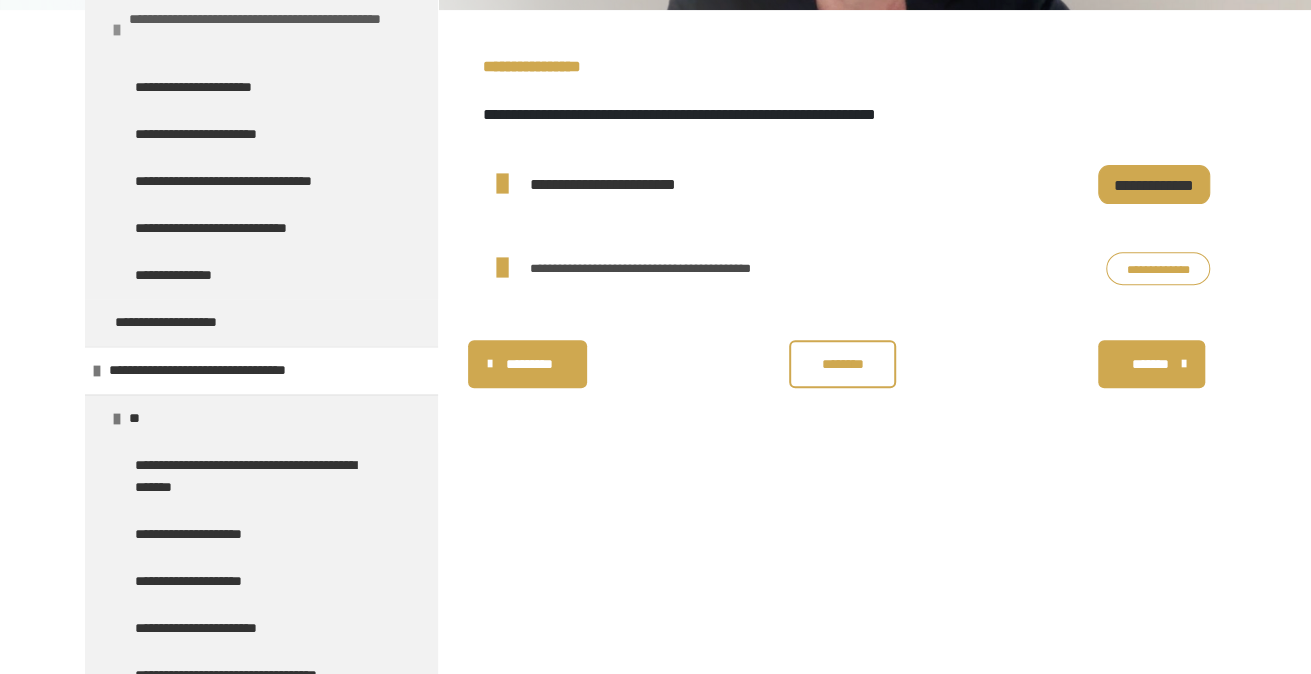 scroll, scrollTop: 1488, scrollLeft: 0, axis: vertical 